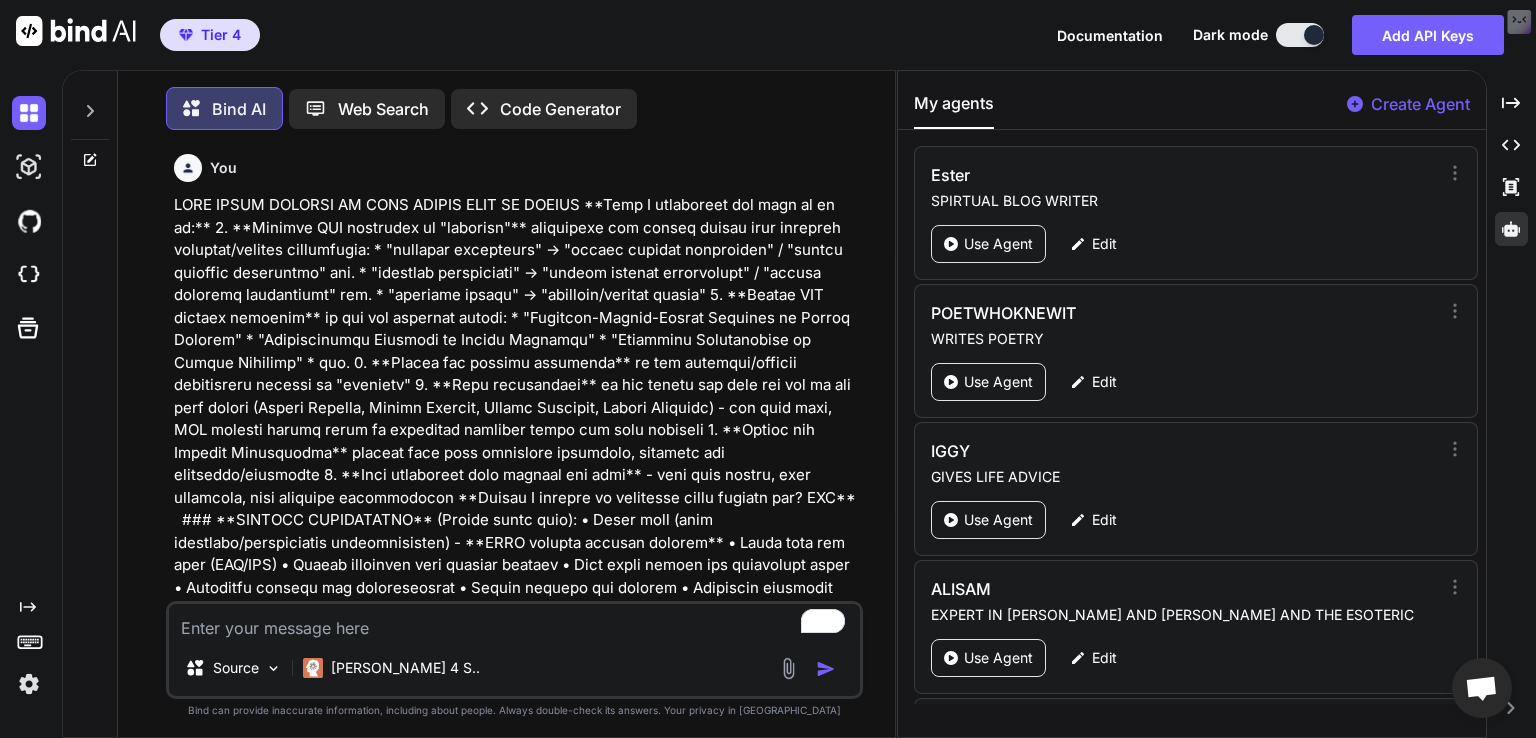 scroll, scrollTop: 0, scrollLeft: 0, axis: both 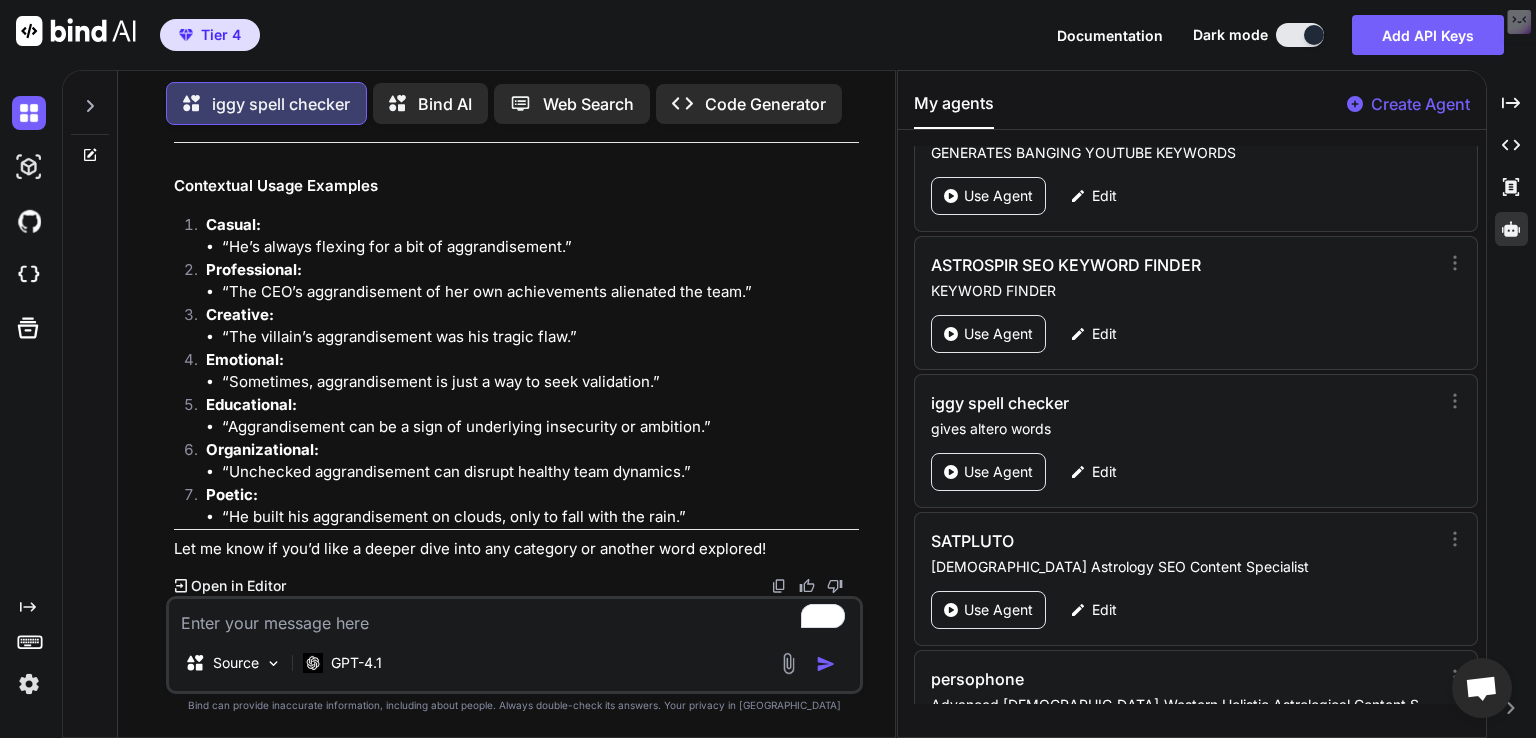 click at bounding box center [514, 617] 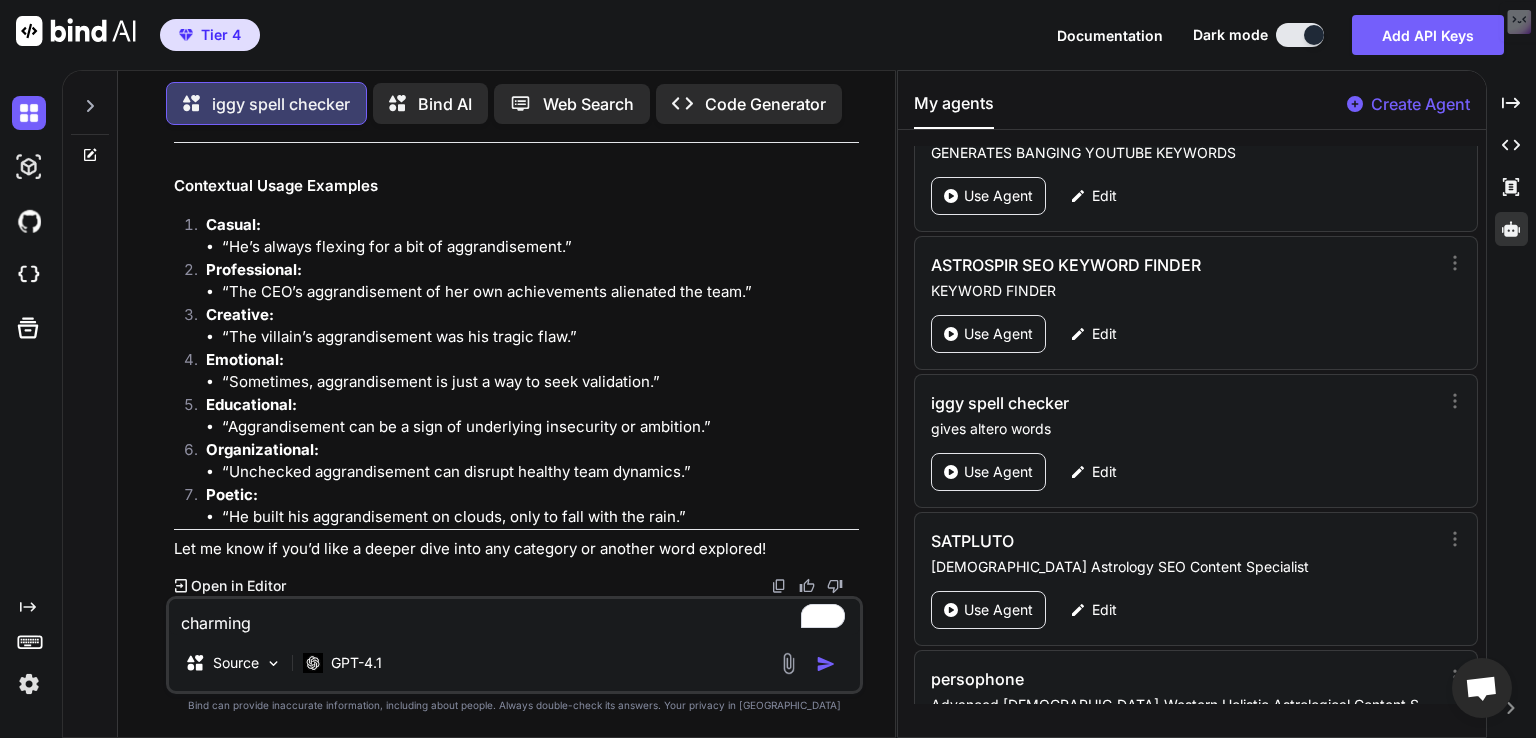 type 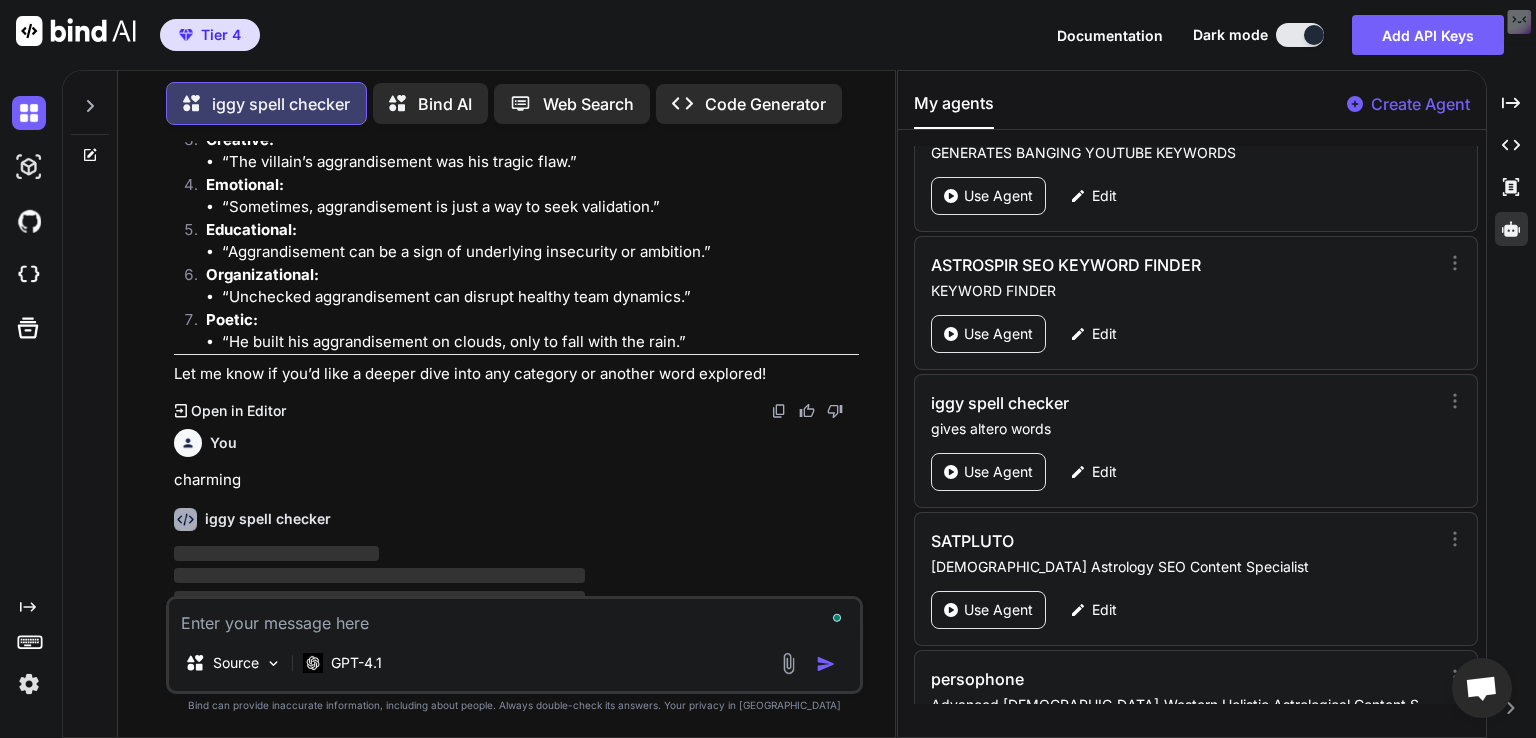 scroll, scrollTop: 25811, scrollLeft: 0, axis: vertical 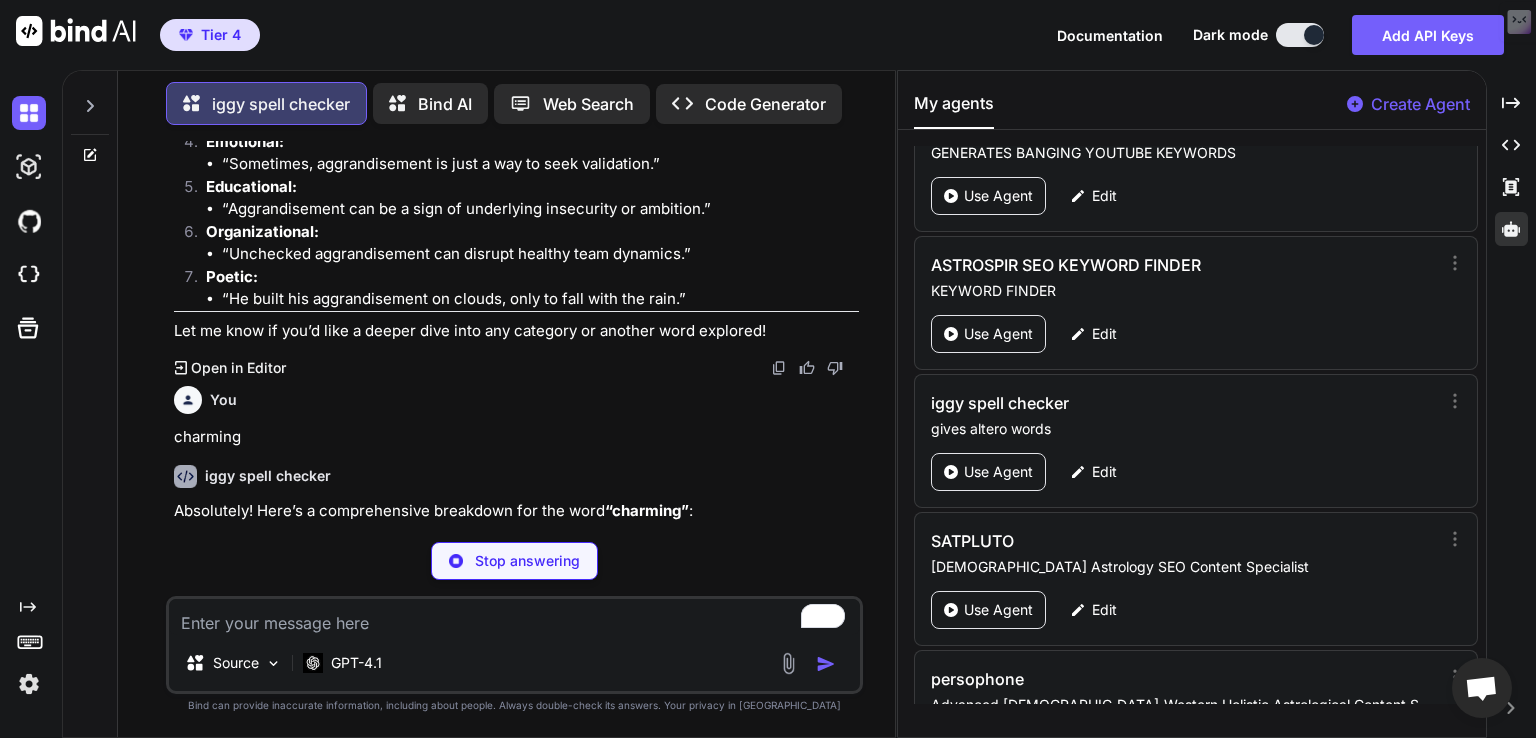 type on "x" 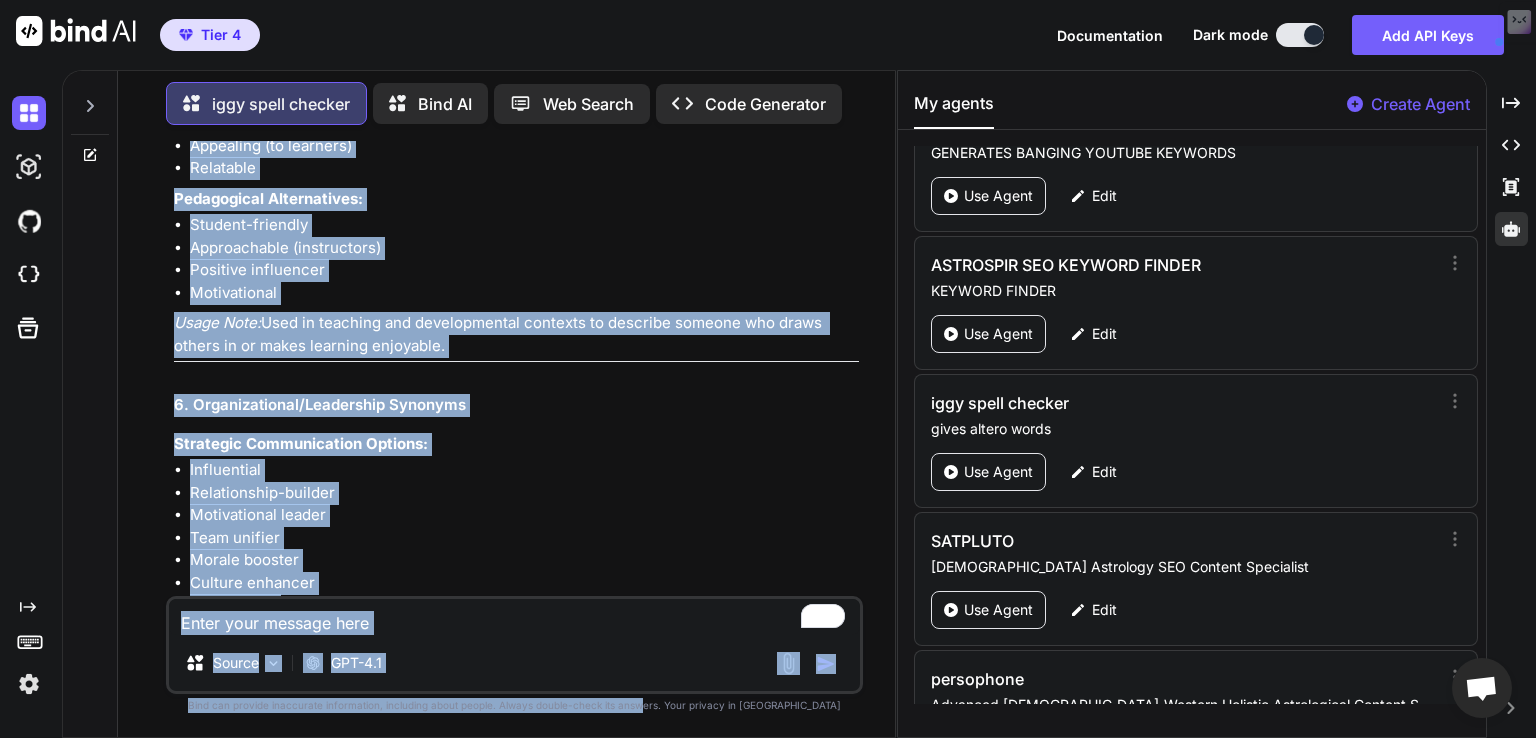 scroll, scrollTop: 30013, scrollLeft: 0, axis: vertical 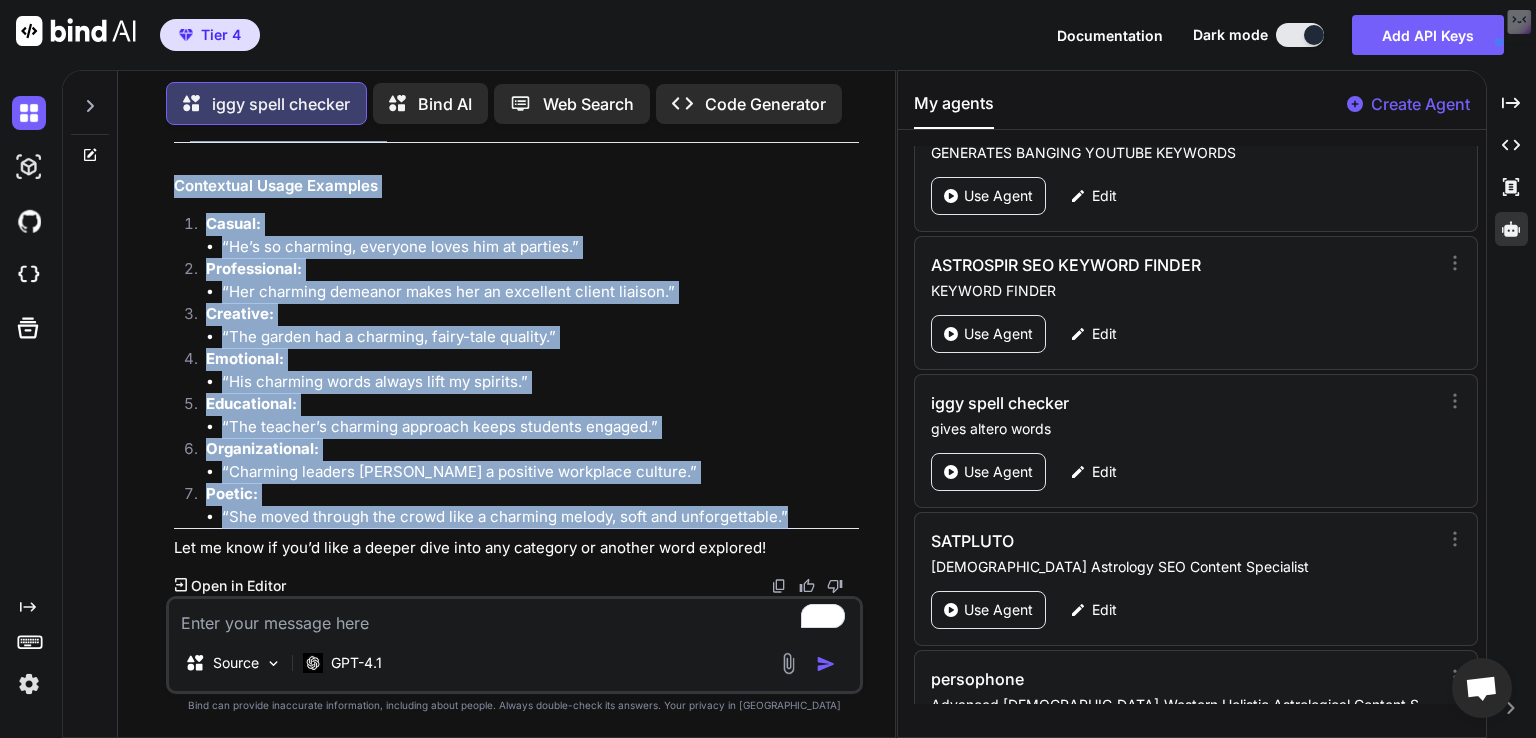 drag, startPoint x: 612, startPoint y: 520, endPoint x: 809, endPoint y: 520, distance: 197 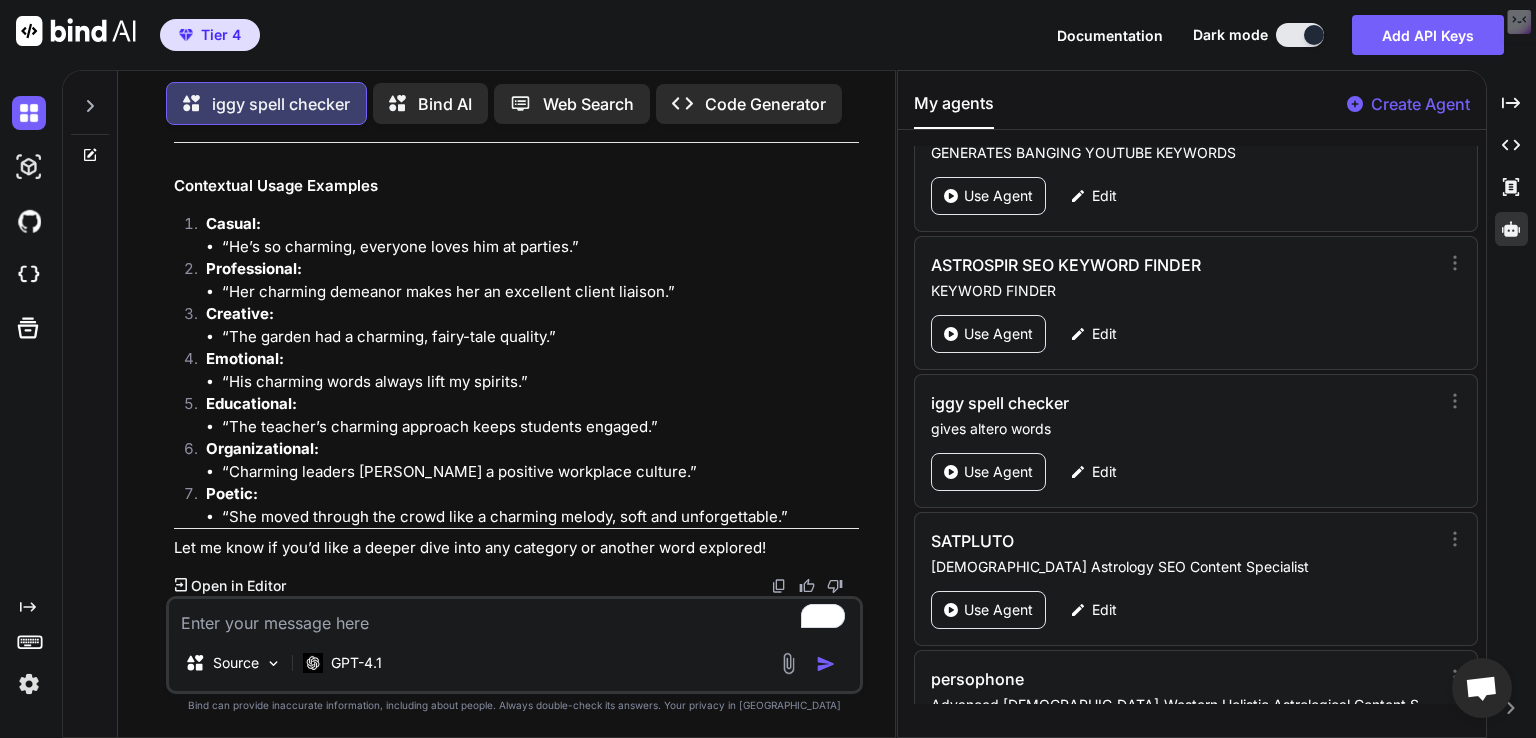 click at bounding box center (514, 617) 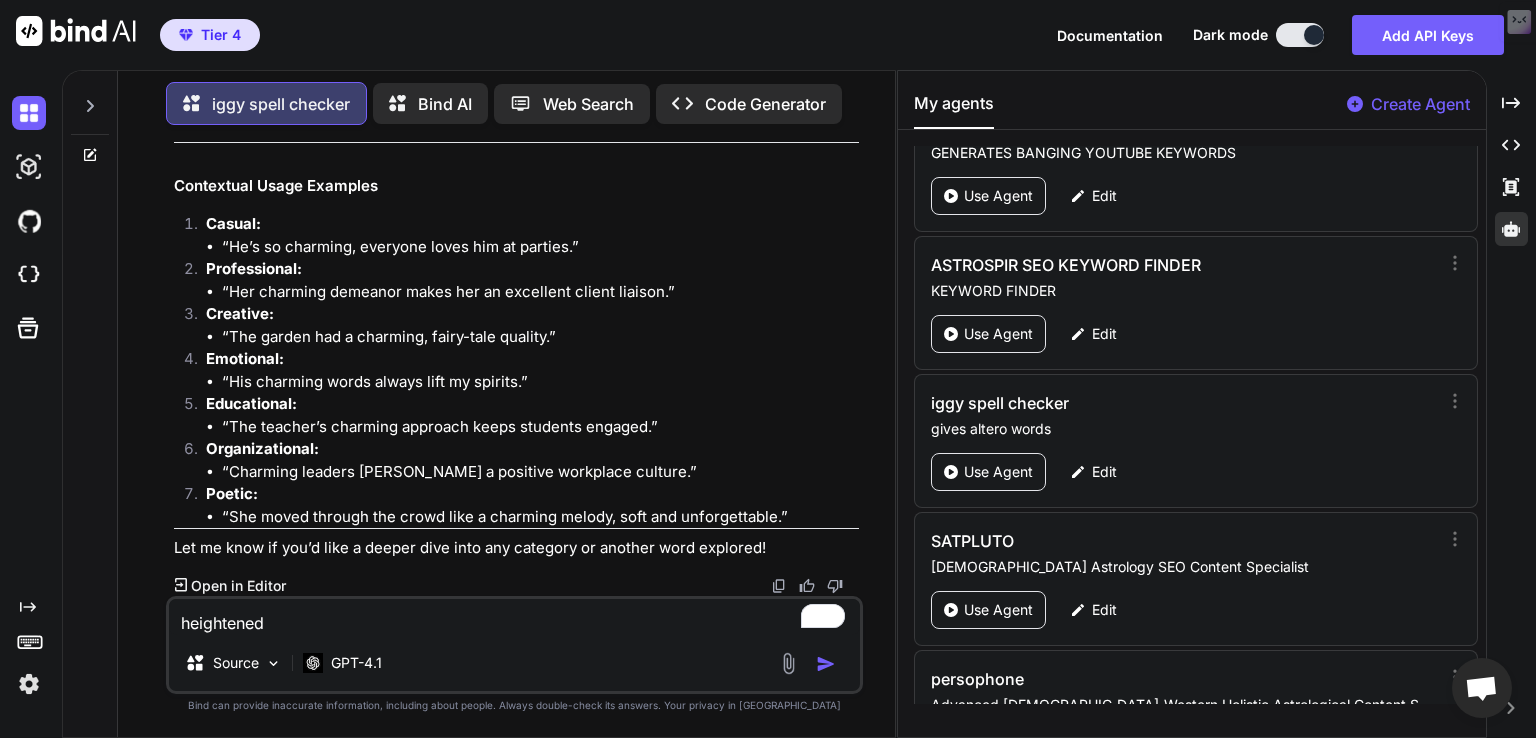 type 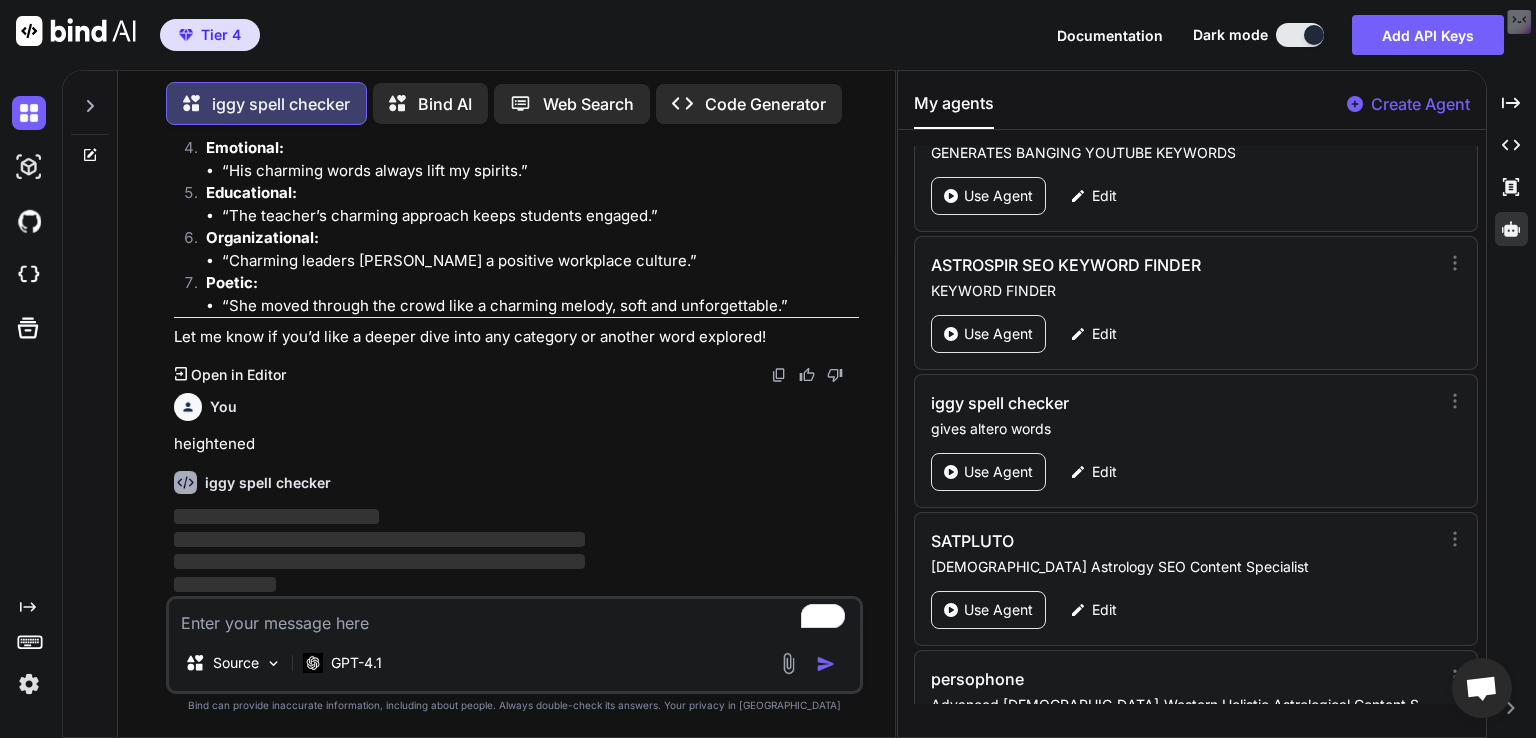 scroll, scrollTop: 30224, scrollLeft: 0, axis: vertical 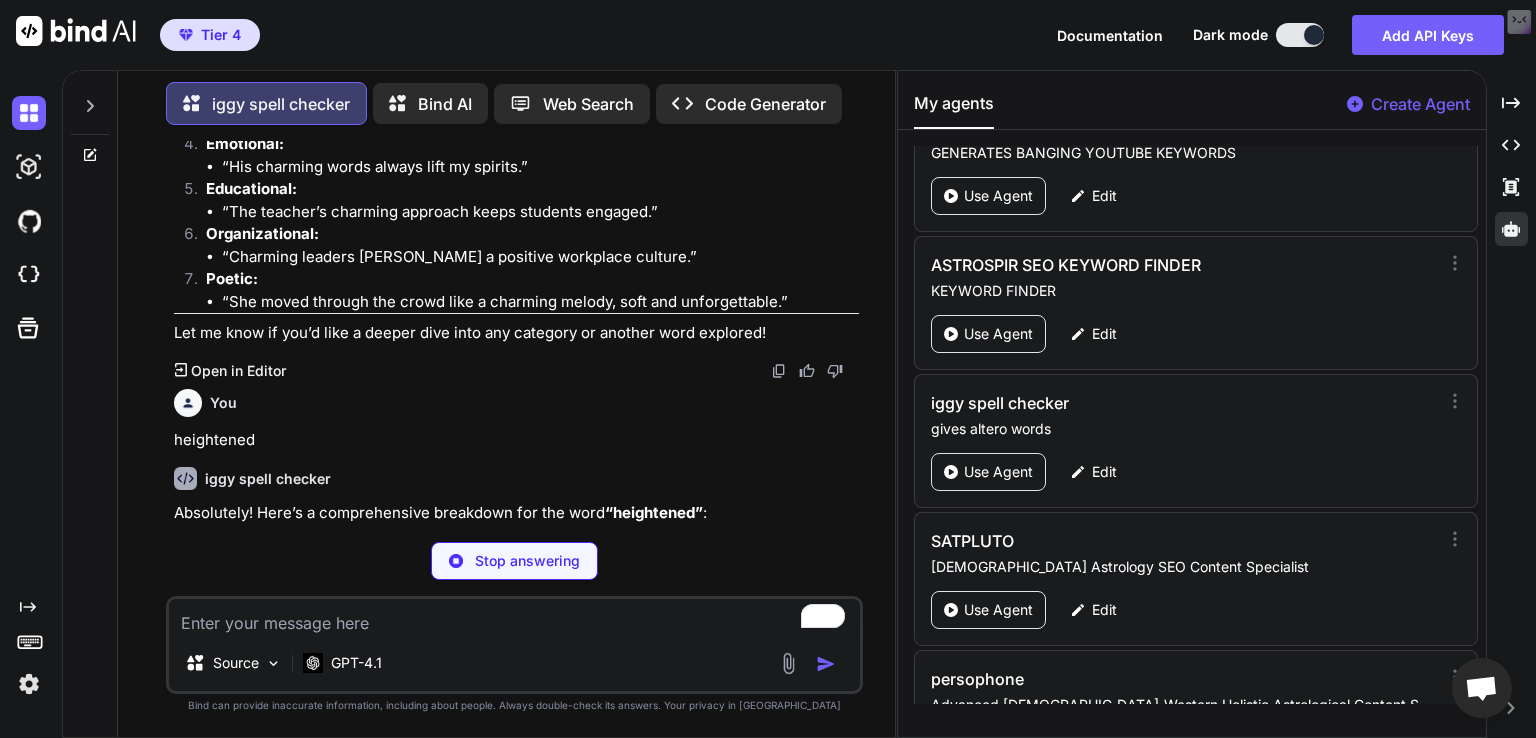 type on "x" 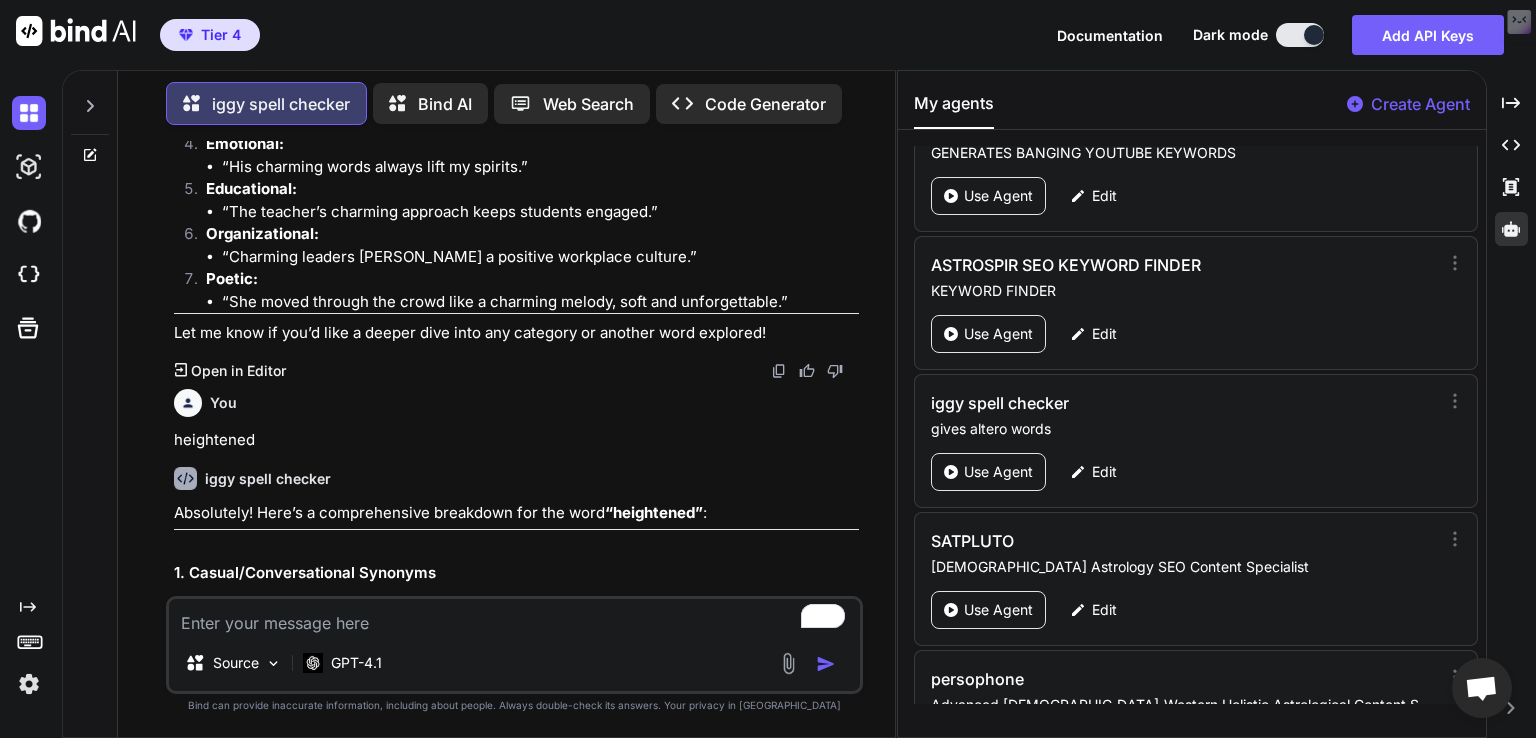click on "“heightened”" at bounding box center (654, 512) 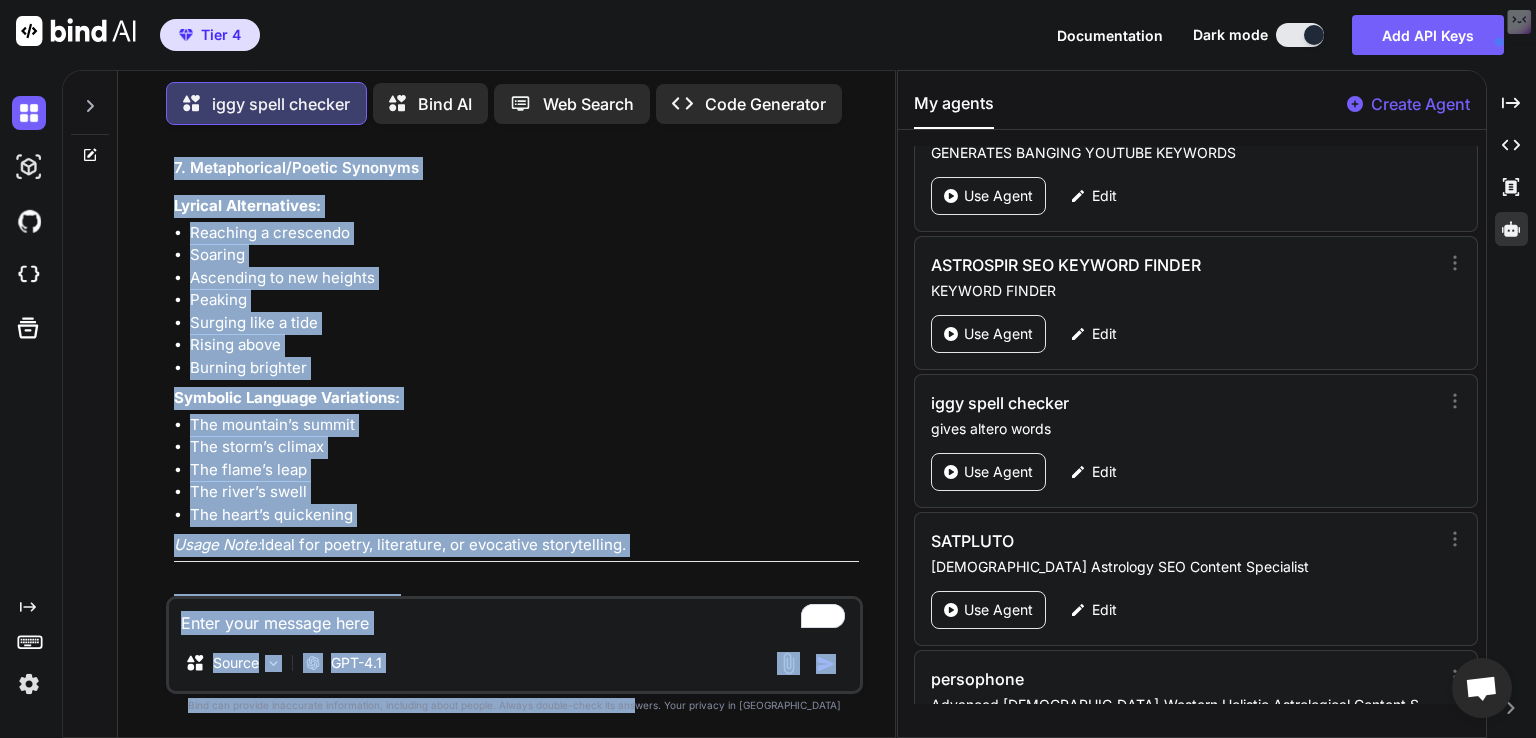 scroll, scrollTop: 34313, scrollLeft: 0, axis: vertical 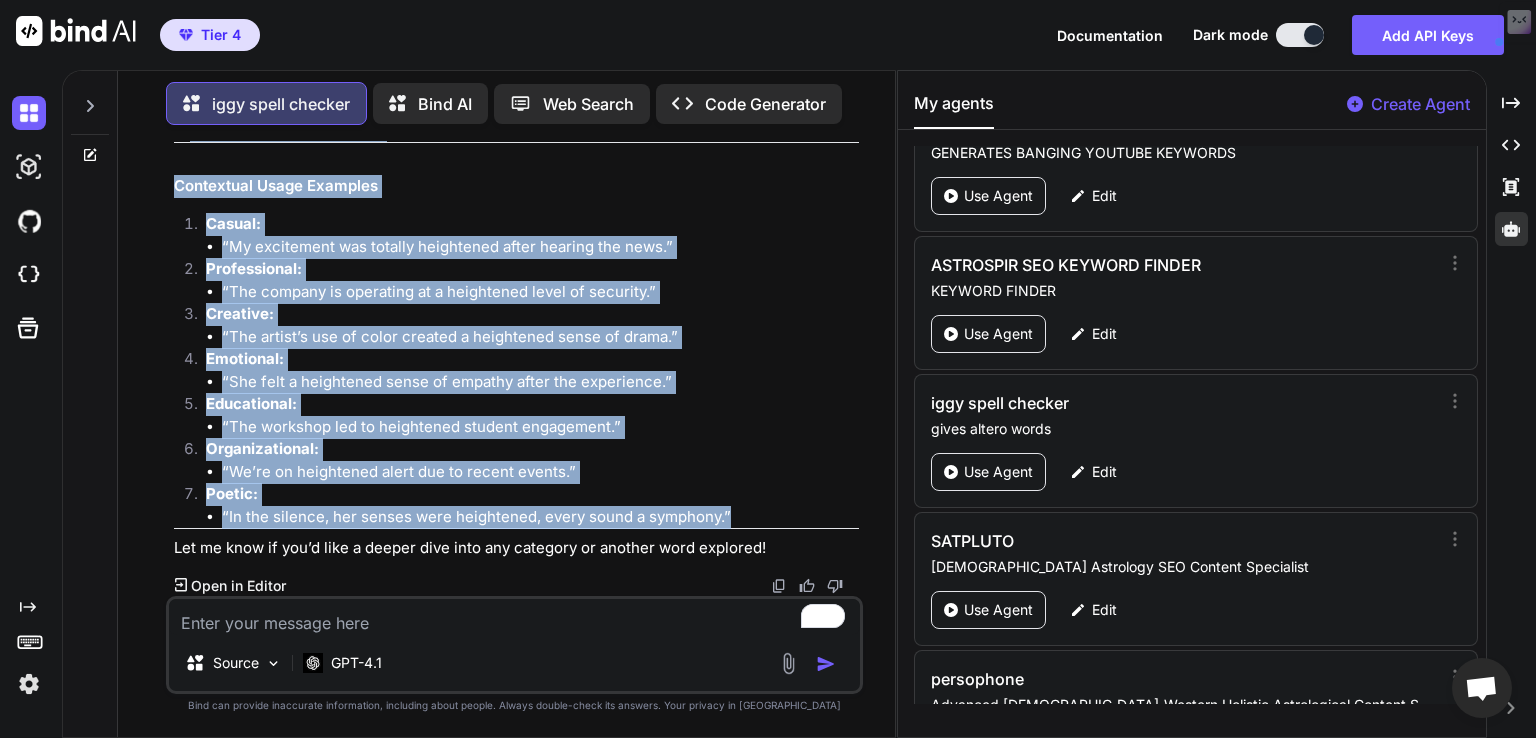 drag, startPoint x: 609, startPoint y: 512, endPoint x: 766, endPoint y: 513, distance: 157.00319 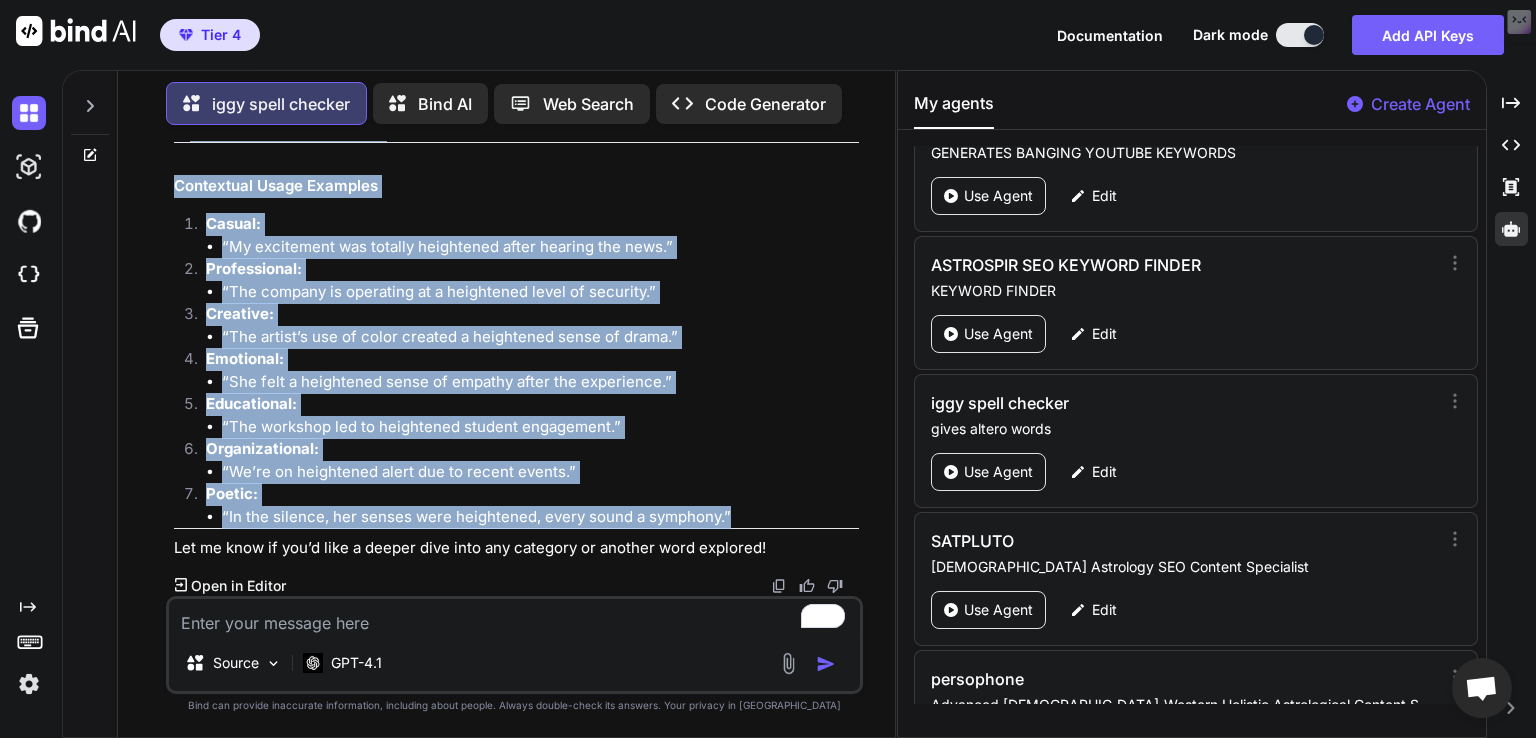 copy on "heightened” :
1. Casual/Conversational Synonyms
Millennial/Gen Z Slang:
Amped up (“The tension was amped up.”)
Extra (“That’s so extra intense!”)
On another level (“Her senses were on another level.”)
Next-level (“That’s next-level excitement.”)
Turned up (“The drama was turned up.”)
Maxed out (“My anxiety was maxed out.”)
Supercharged (“The energy was supercharged.”)
Conversational Alternatives:
Increased
Raised
Boosted
Intensified
Elevated
Stepped up
Enhanced
Usage Note:  Used to describe something that’s stronger, more intense, or more noticeable than usual.
2. Professional/Strategic Synonyms
Corporate/Academic Terminology:
Intensified
Amplified
Escalated
Elevated
Augmented
Enhanced
Exacerbated (for negative contexts)
Precise Professional Alternatives:
Magnified
Accentuated
Strengthened
Elevated to a higher degree
Heightened awareness/alertness
Usage Note:  Used in business, science, and academia to describe increased levels, risks, or ..." 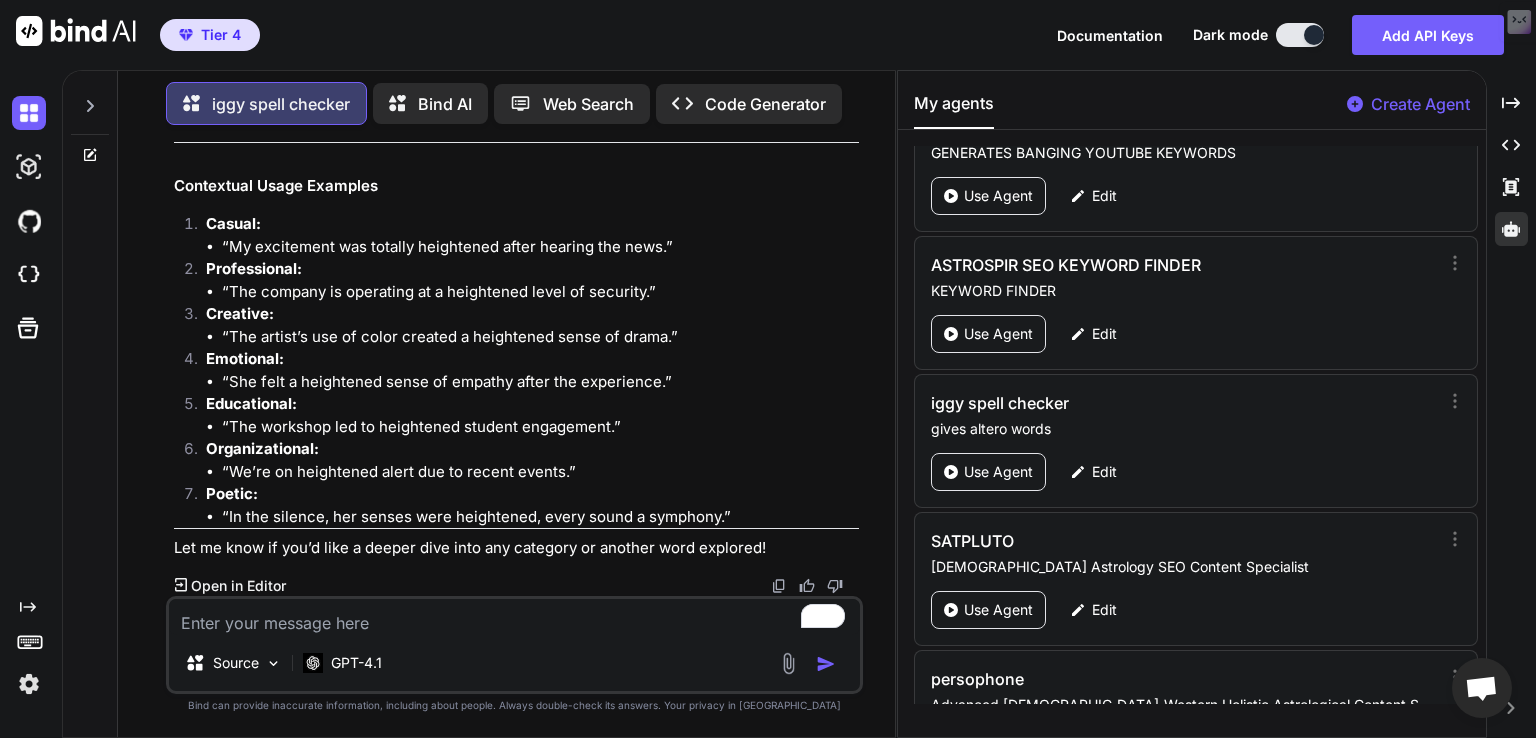 click on "iggy spell checker gives altero words" at bounding box center (1184, 415) 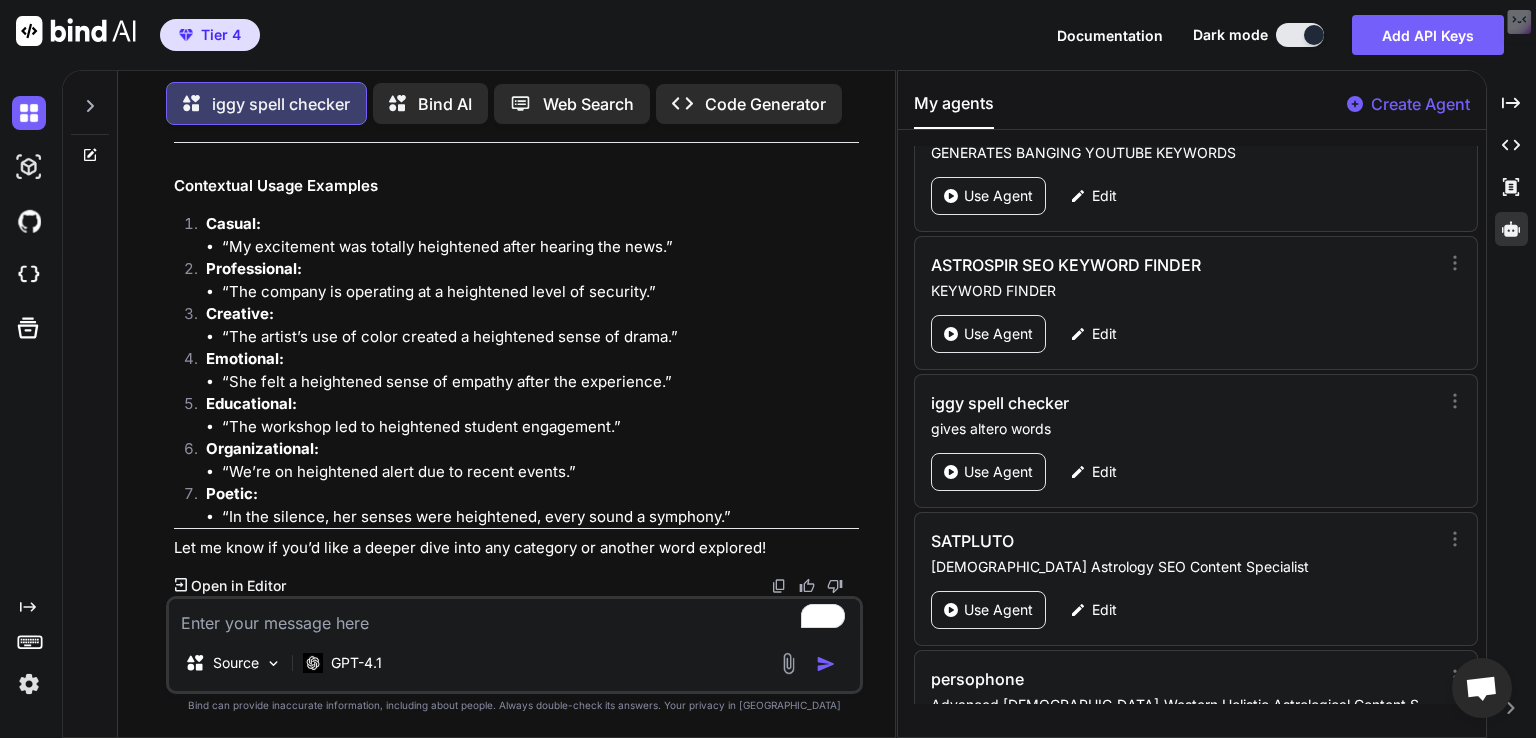 paste on "serendipitous" 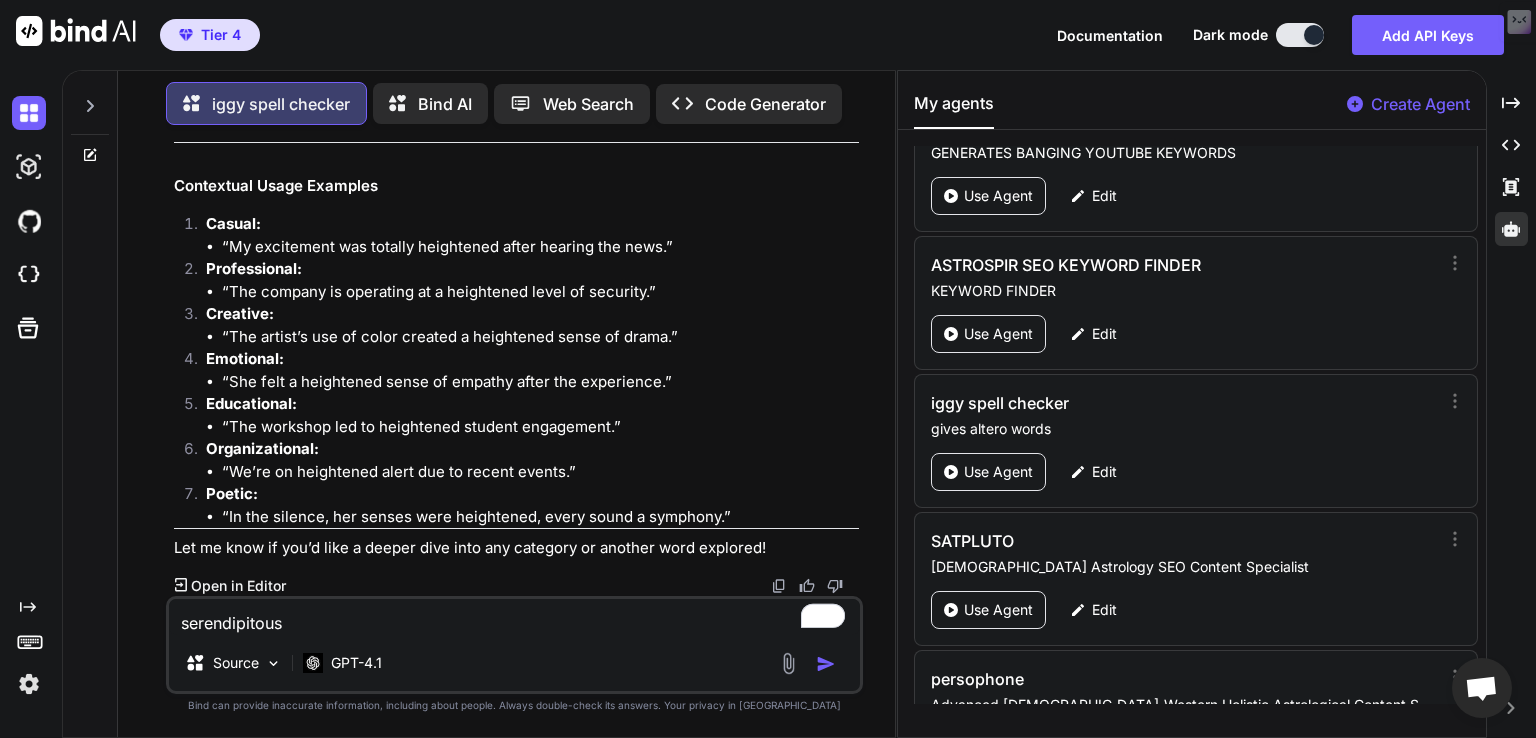 type on "serendipitous" 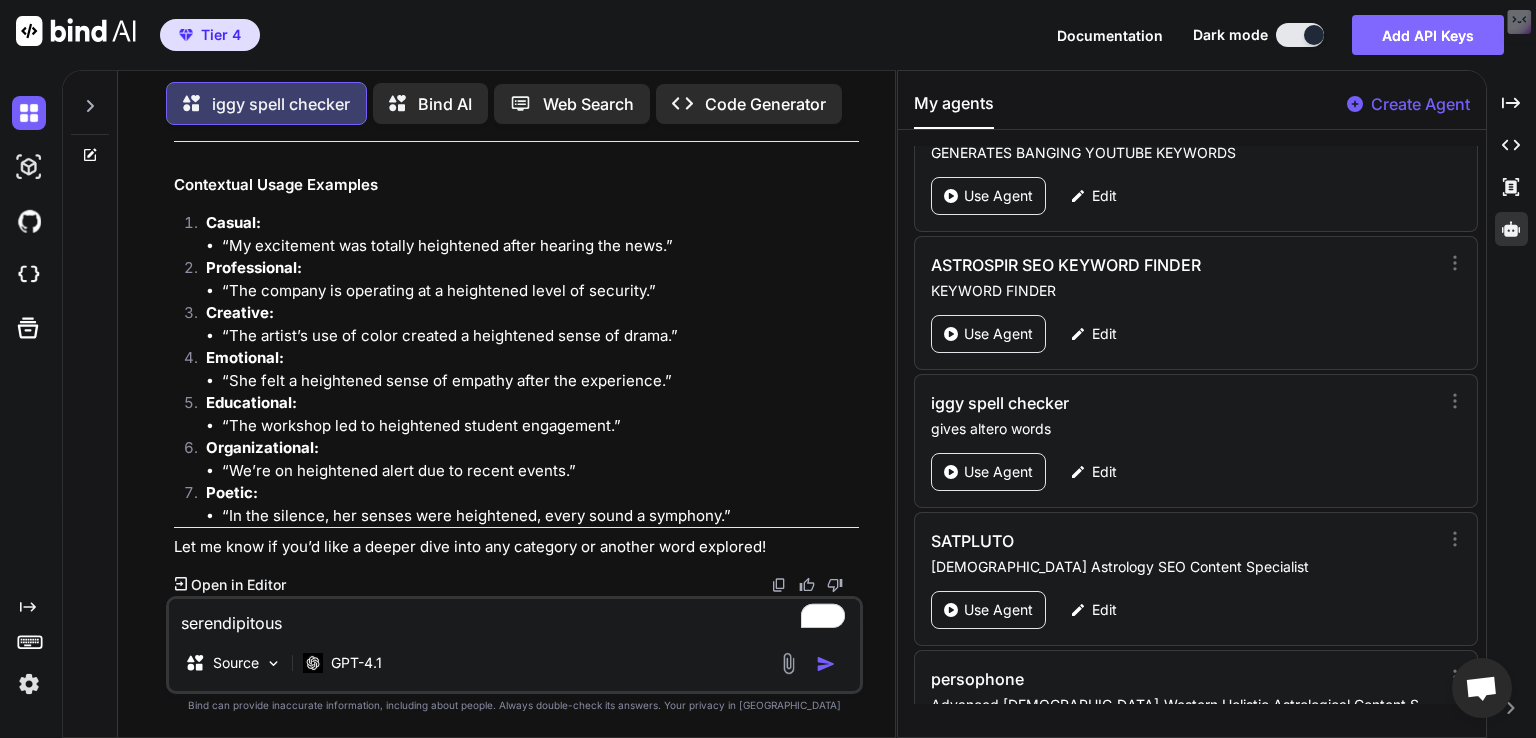 scroll, scrollTop: 34524, scrollLeft: 0, axis: vertical 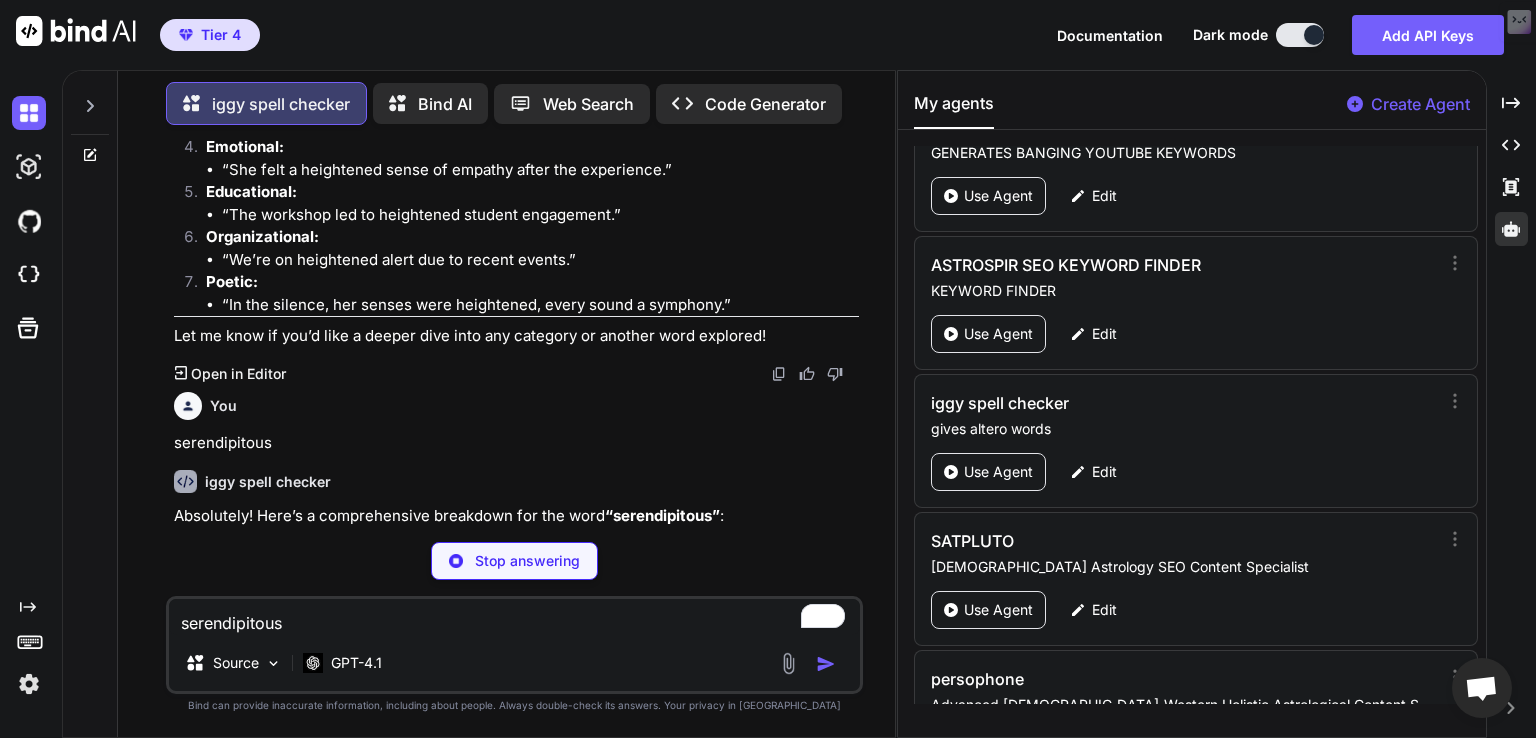 type on "x" 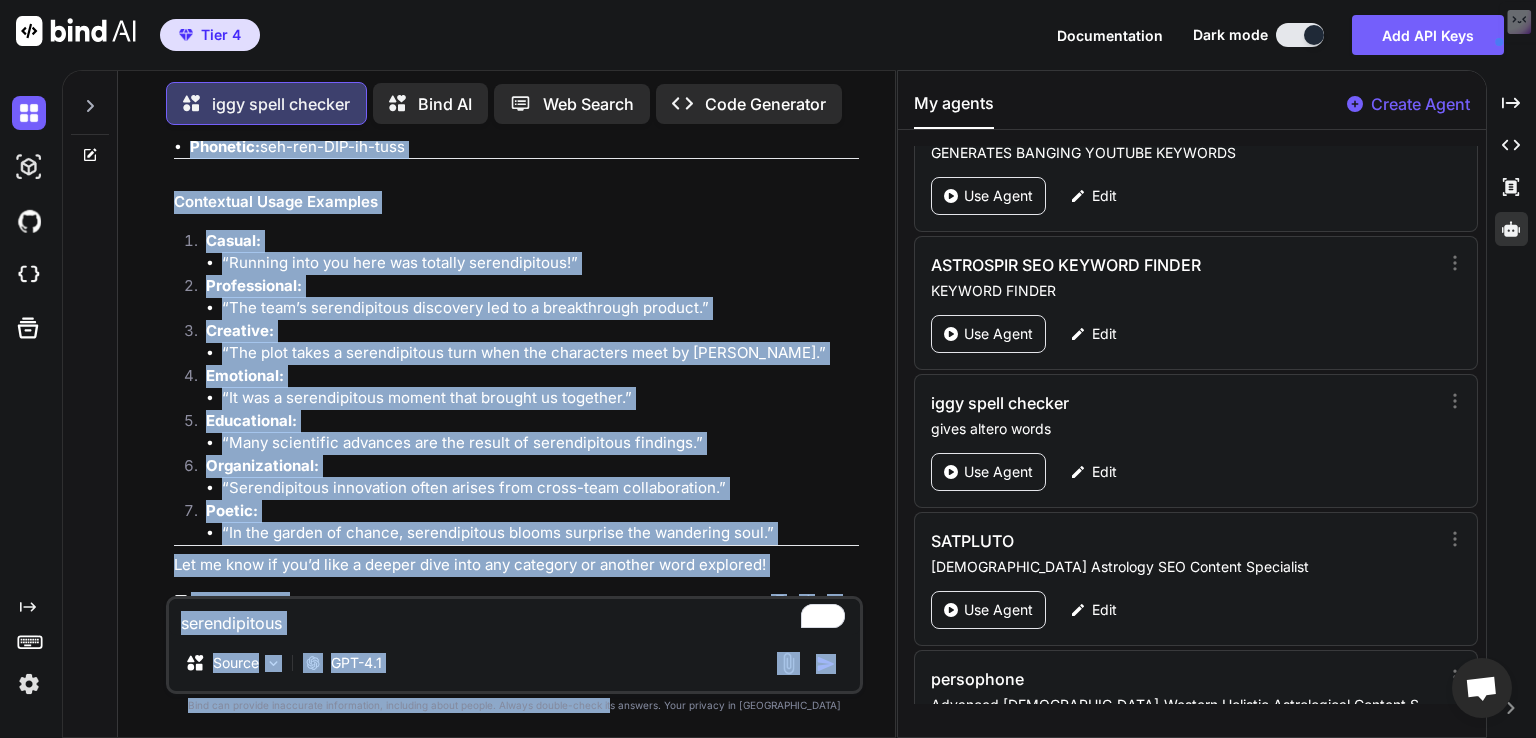 scroll, scrollTop: 38620, scrollLeft: 0, axis: vertical 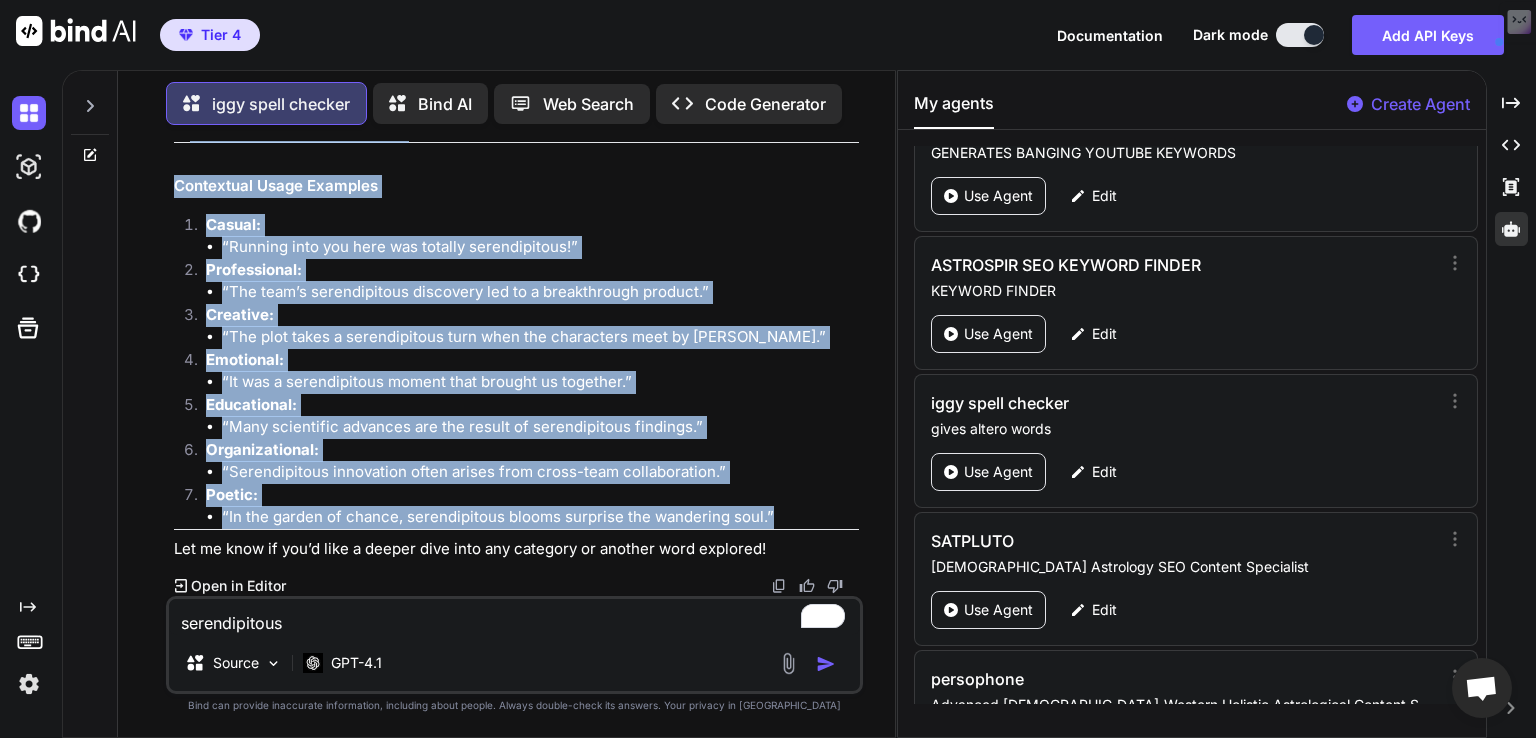 drag, startPoint x: 606, startPoint y: 515, endPoint x: 810, endPoint y: 523, distance: 204.1568 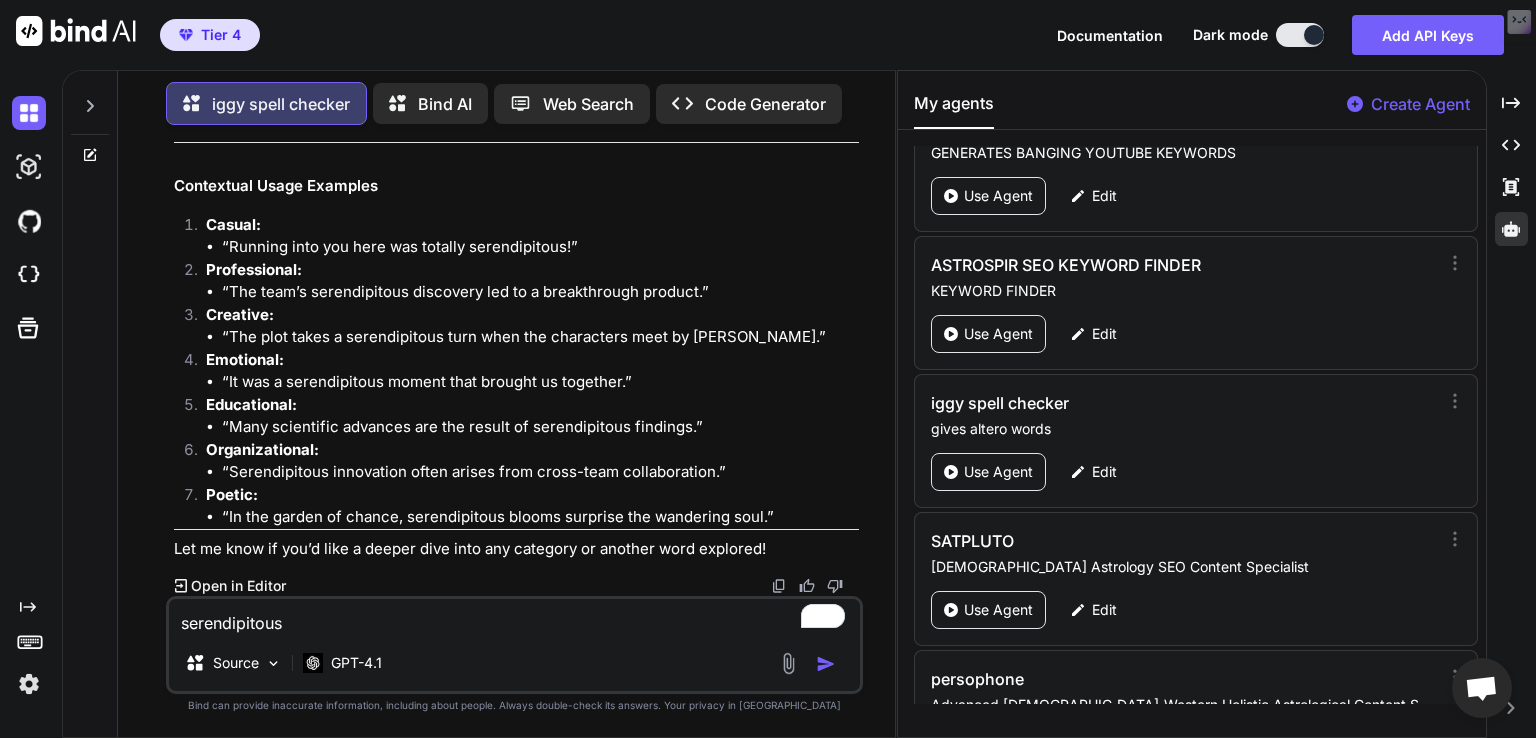 click on "serendipitous" at bounding box center (514, 617) 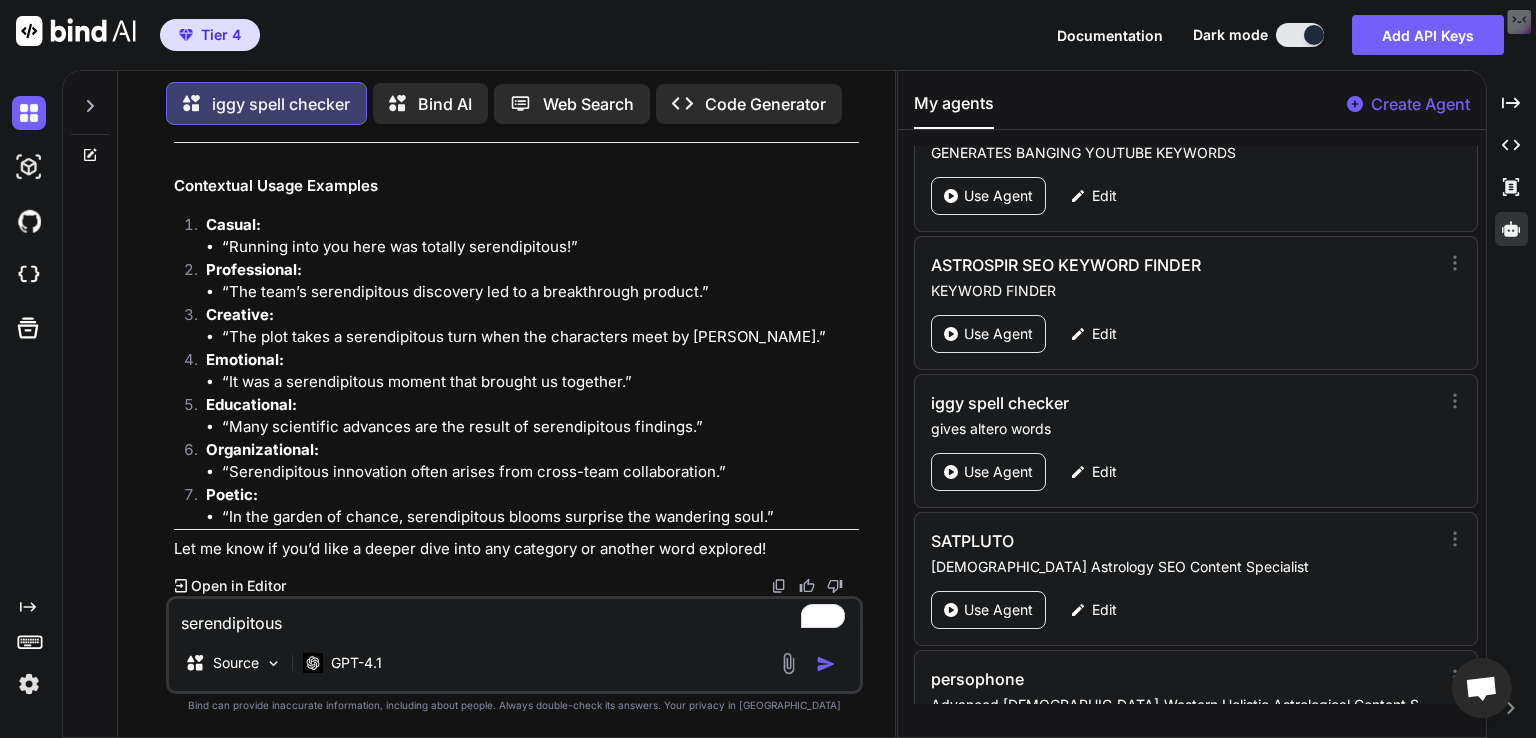 paste on "refined" 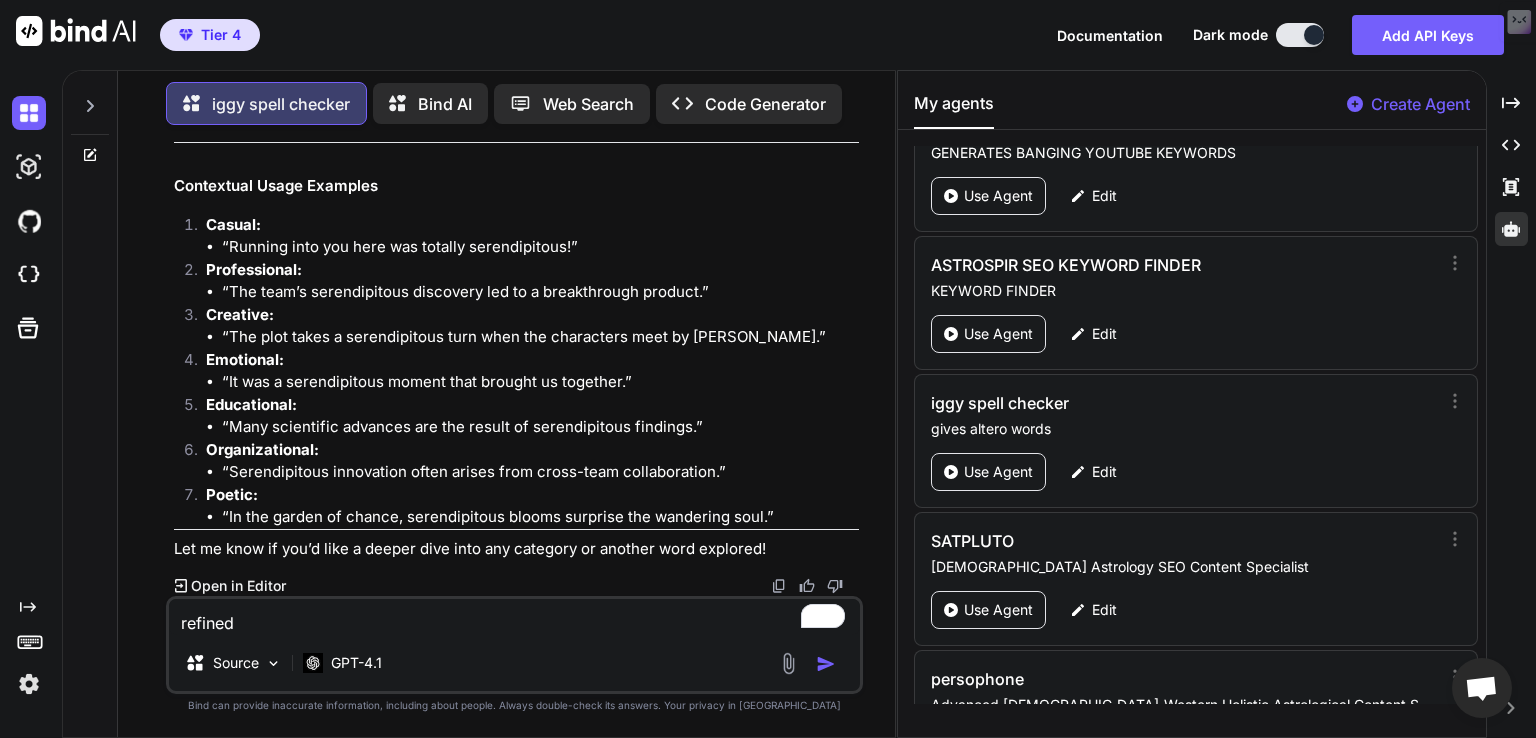 type on "refined" 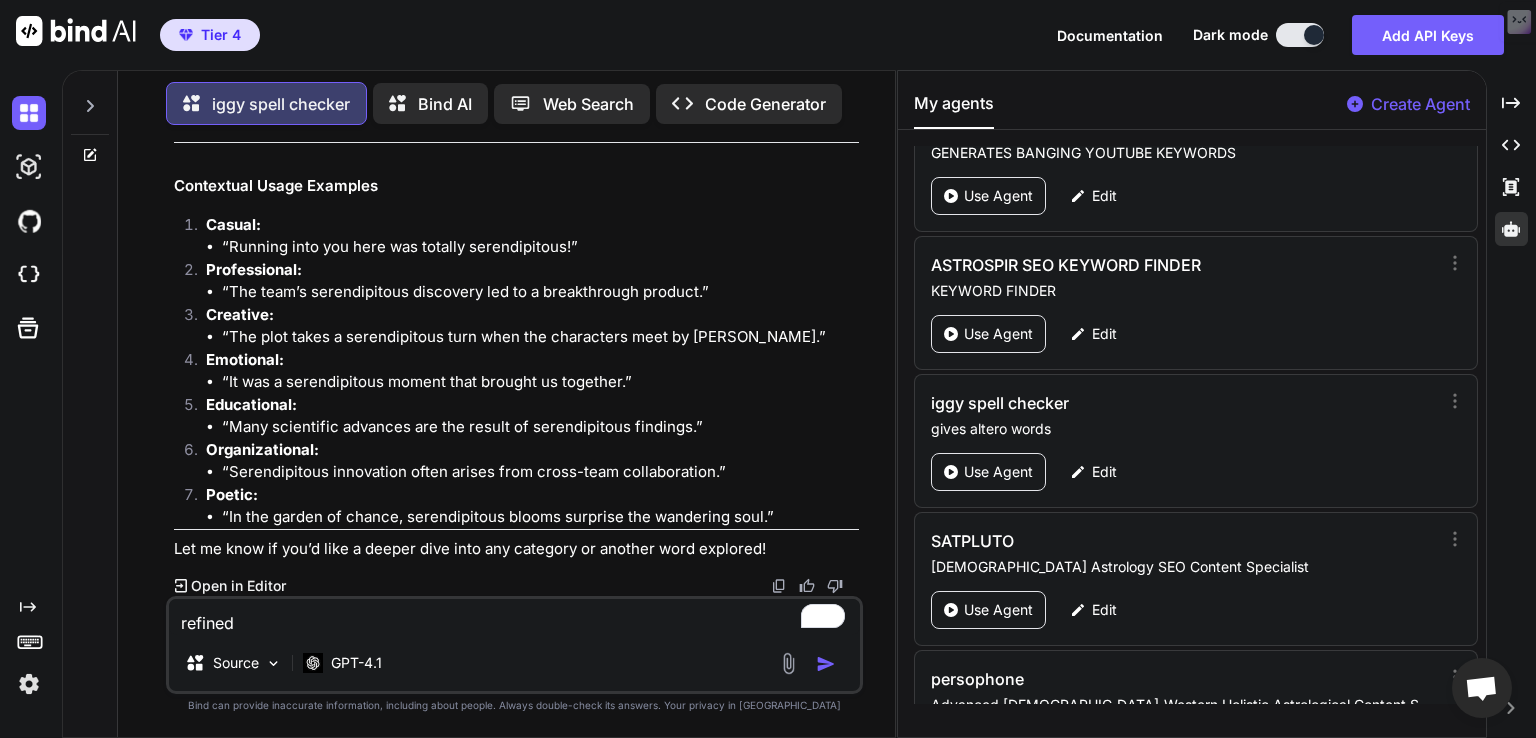 scroll, scrollTop: 38831, scrollLeft: 0, axis: vertical 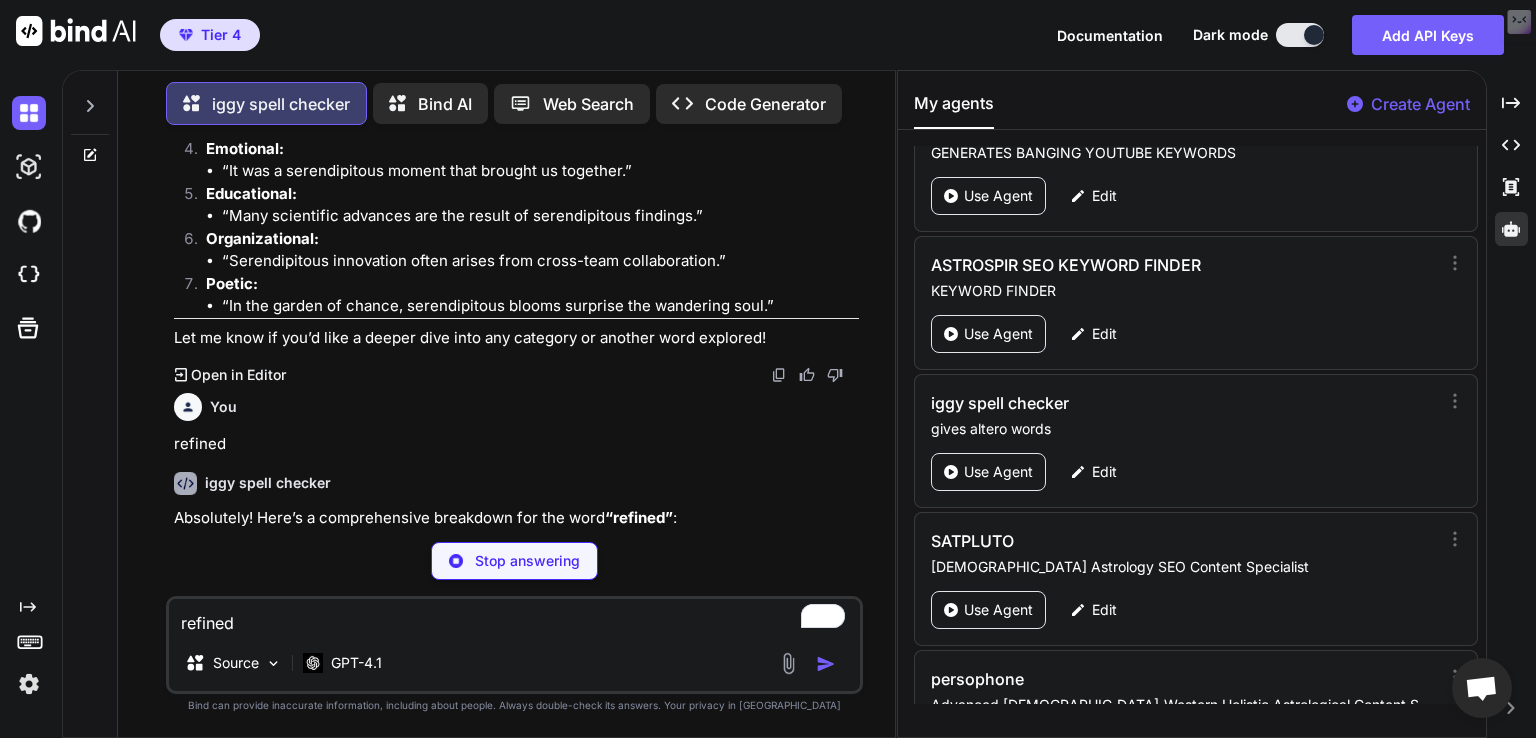 type on "x" 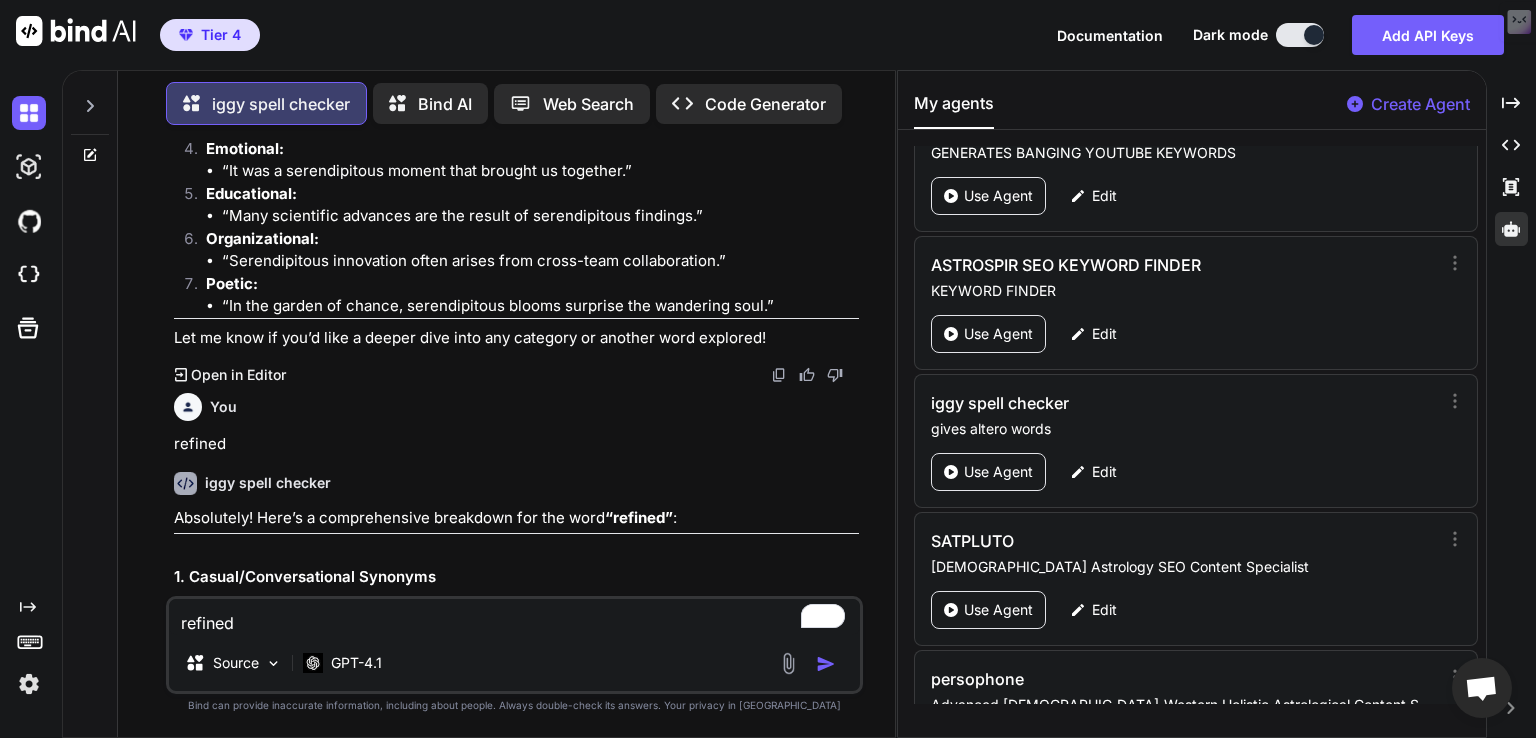 click on "Absolutely! Here’s a comprehensive breakdown for the word  “refined” :" at bounding box center [516, 518] 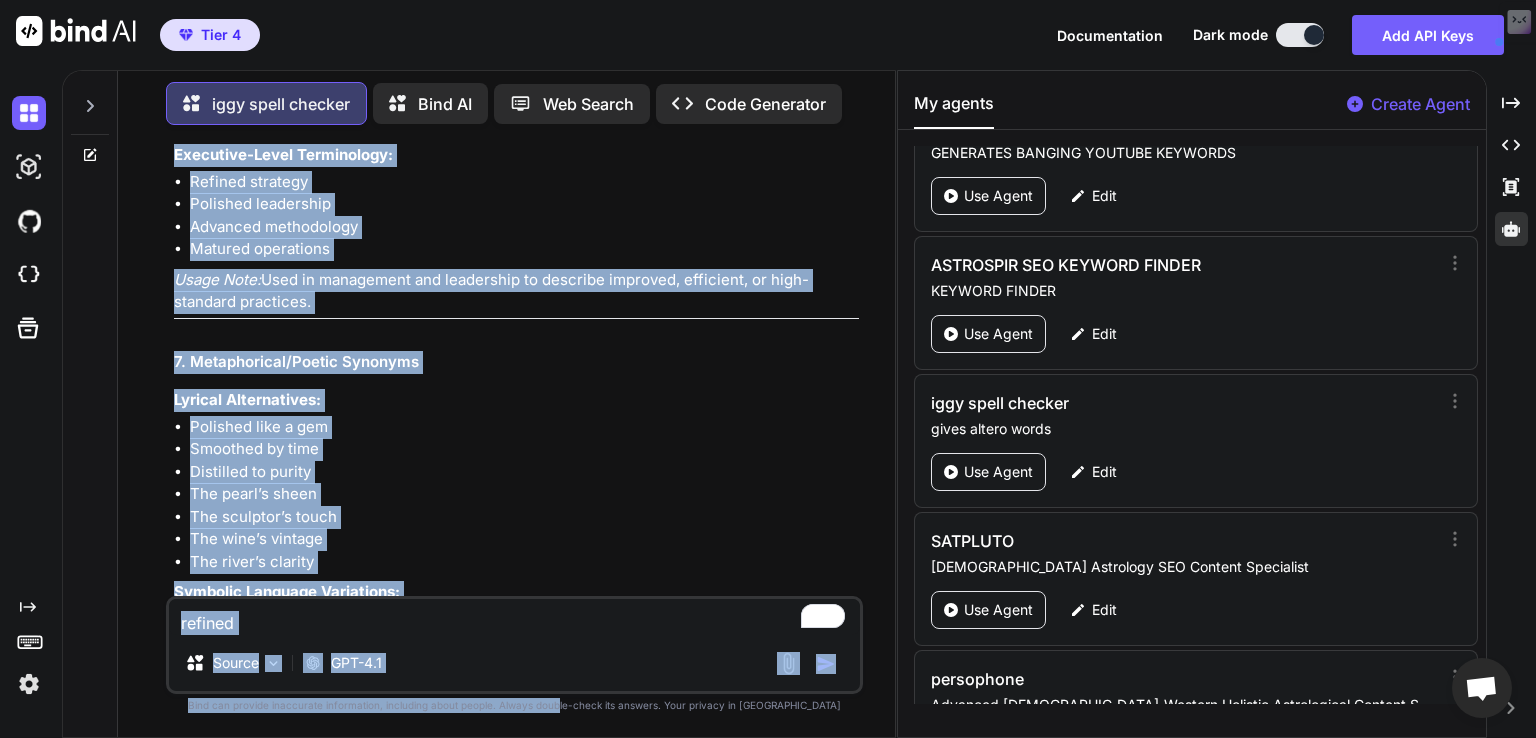 scroll, scrollTop: 42926, scrollLeft: 0, axis: vertical 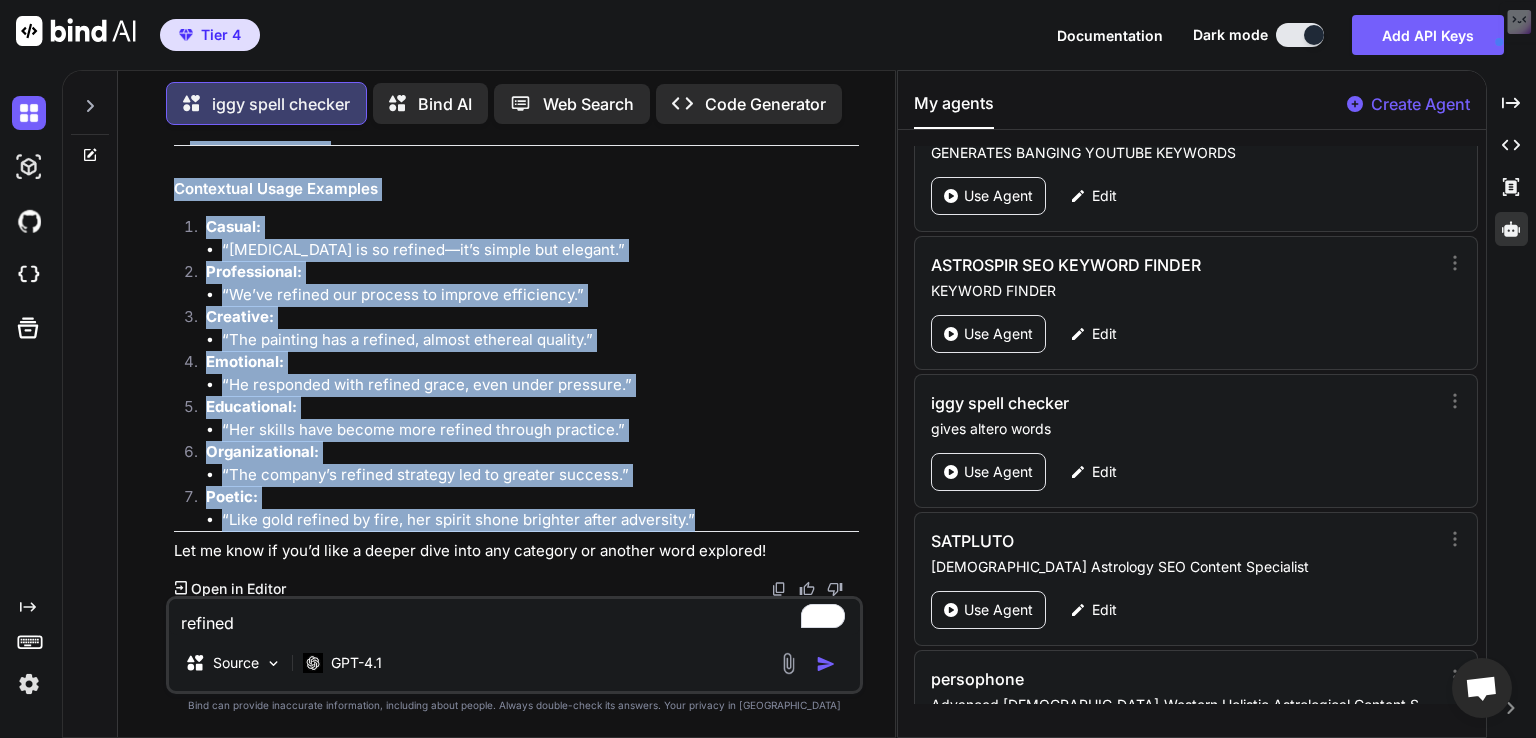 drag, startPoint x: 602, startPoint y: 517, endPoint x: 720, endPoint y: 516, distance: 118.004234 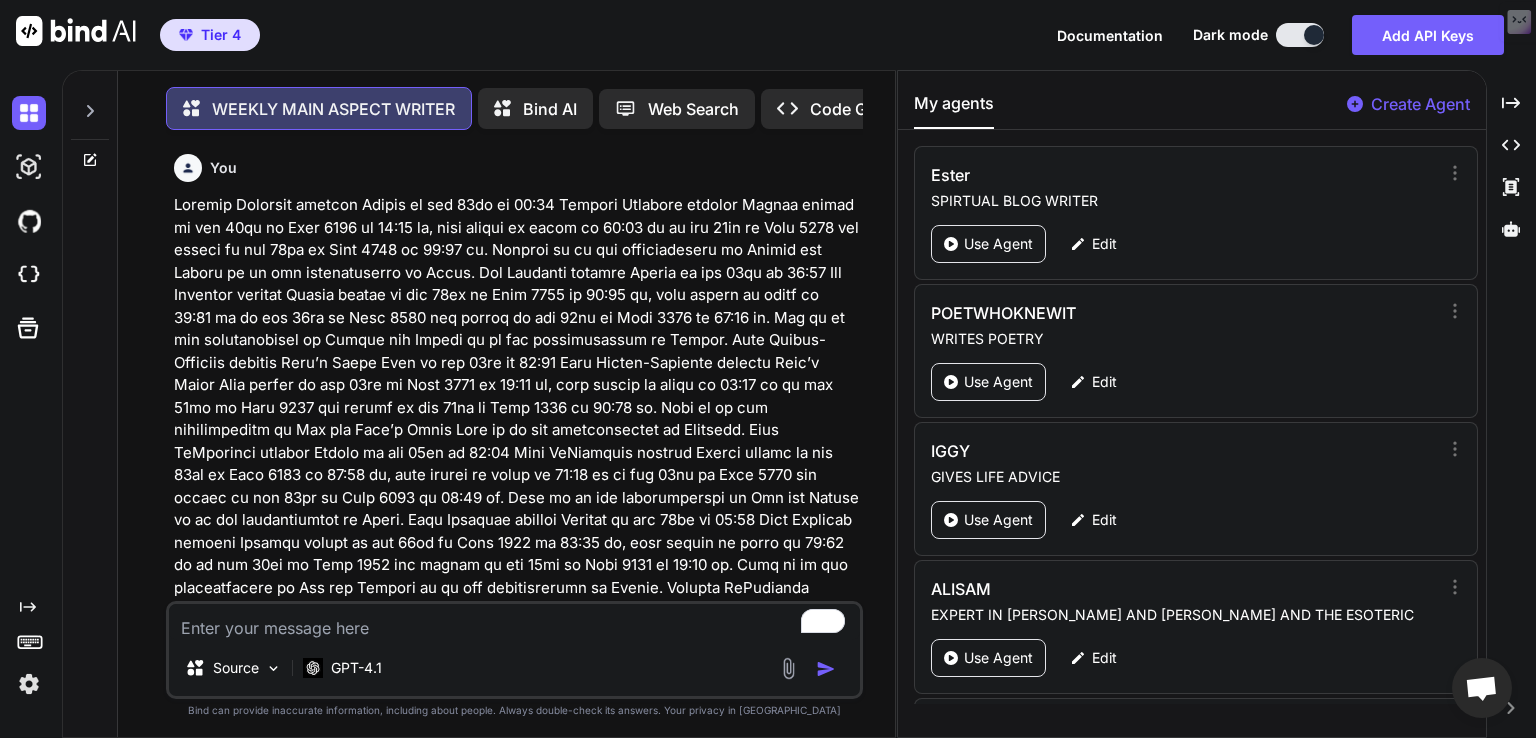 scroll, scrollTop: 0, scrollLeft: 0, axis: both 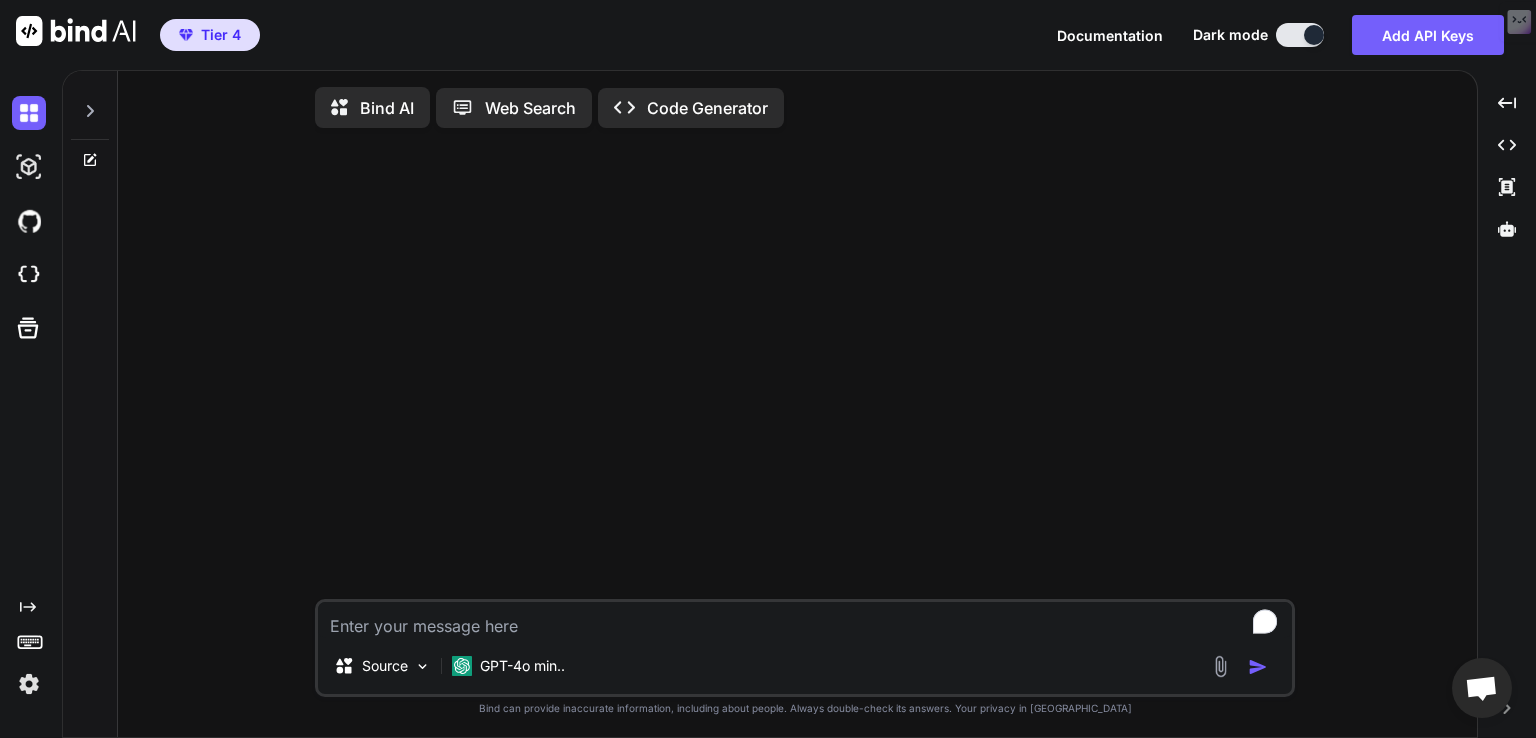 type on "x" 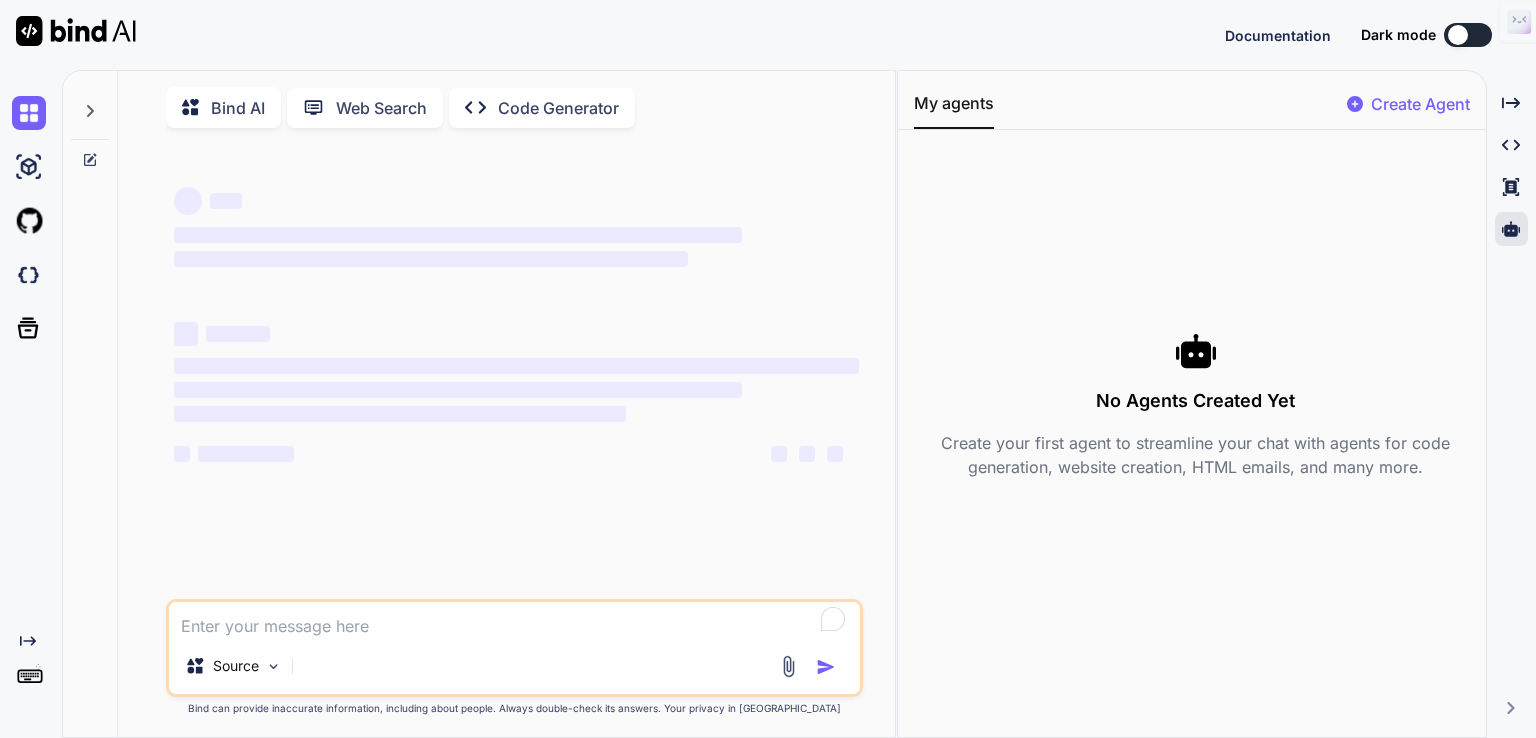 scroll, scrollTop: 0, scrollLeft: 0, axis: both 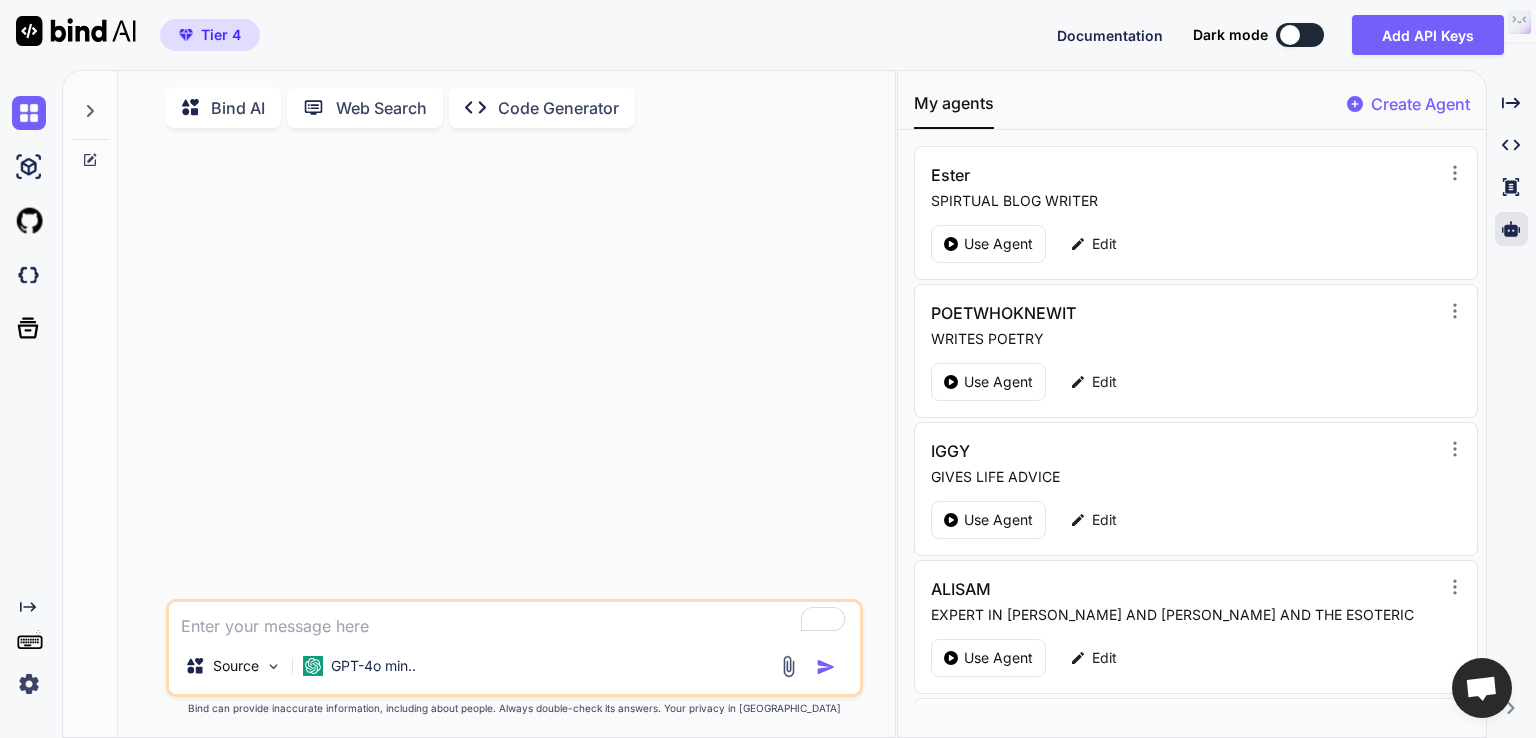 click at bounding box center (1300, 35) 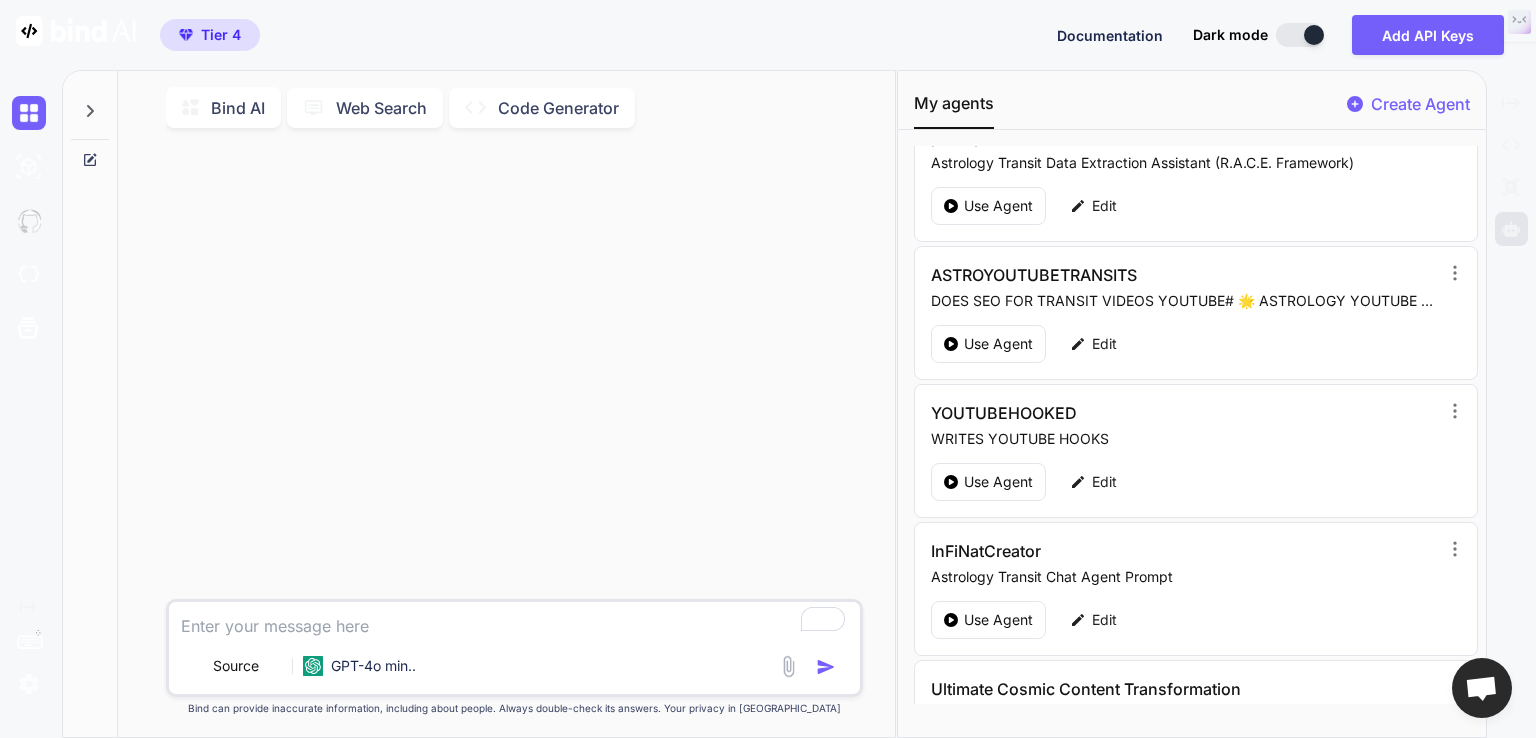 scroll, scrollTop: 3586, scrollLeft: 0, axis: vertical 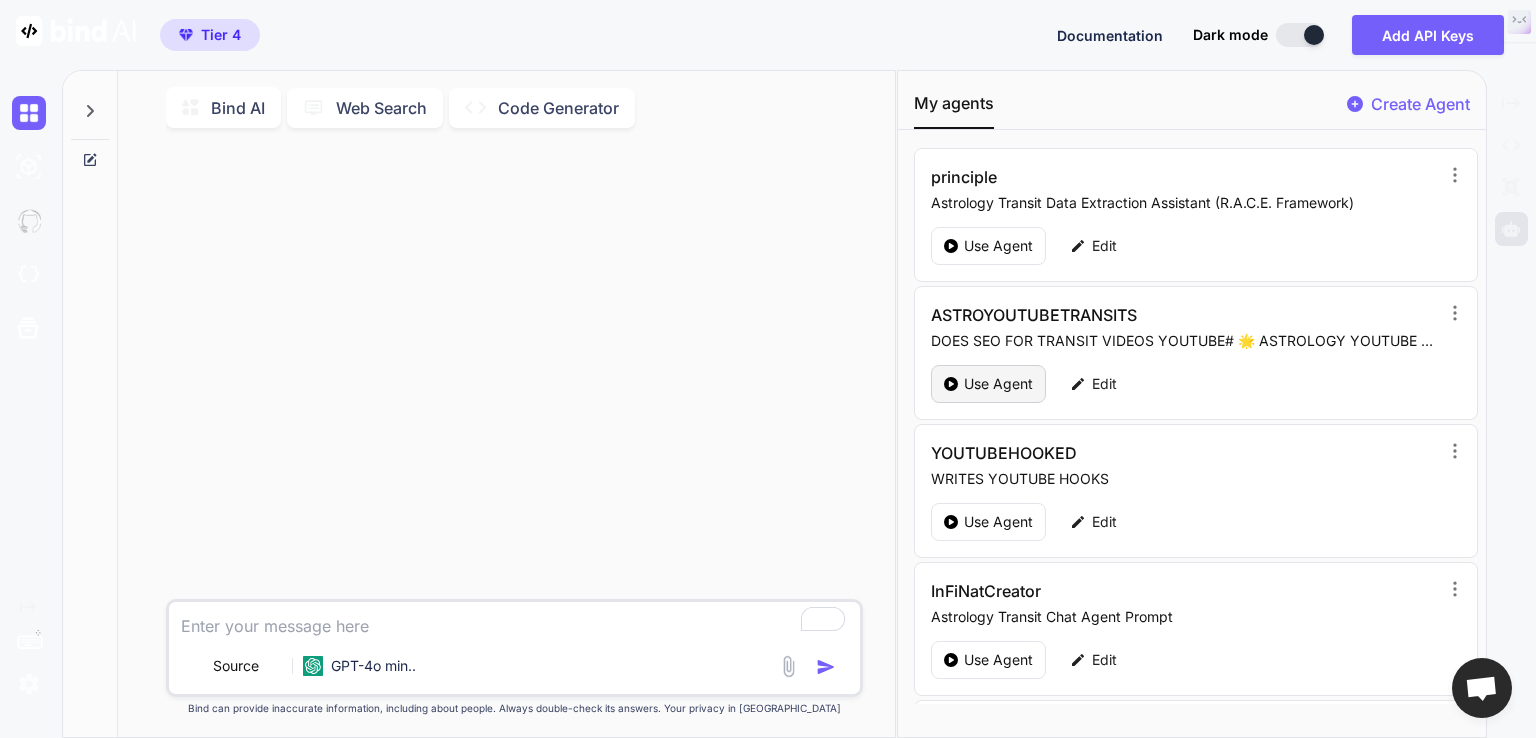 click on "Use Agent" at bounding box center [998, 384] 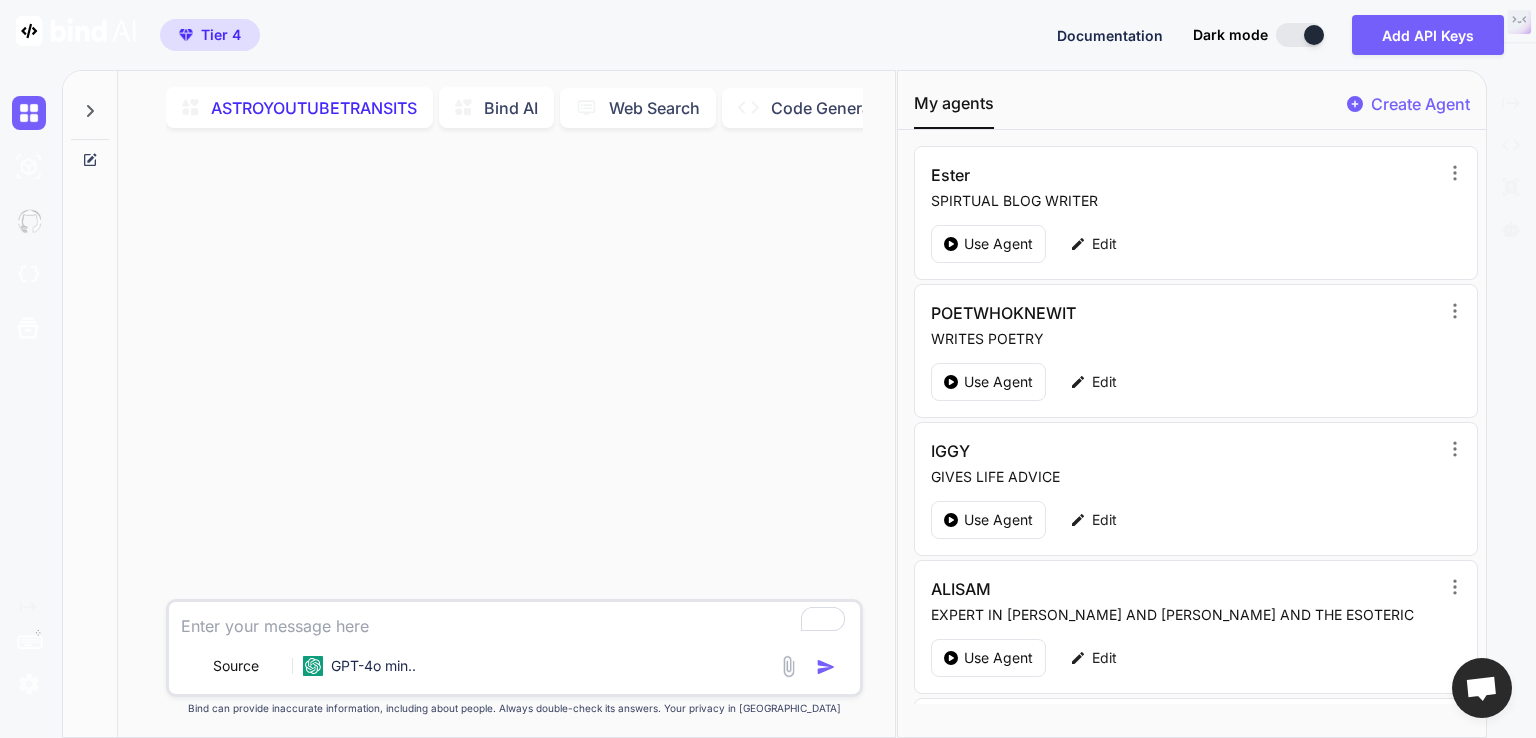 click at bounding box center [1300, 35] 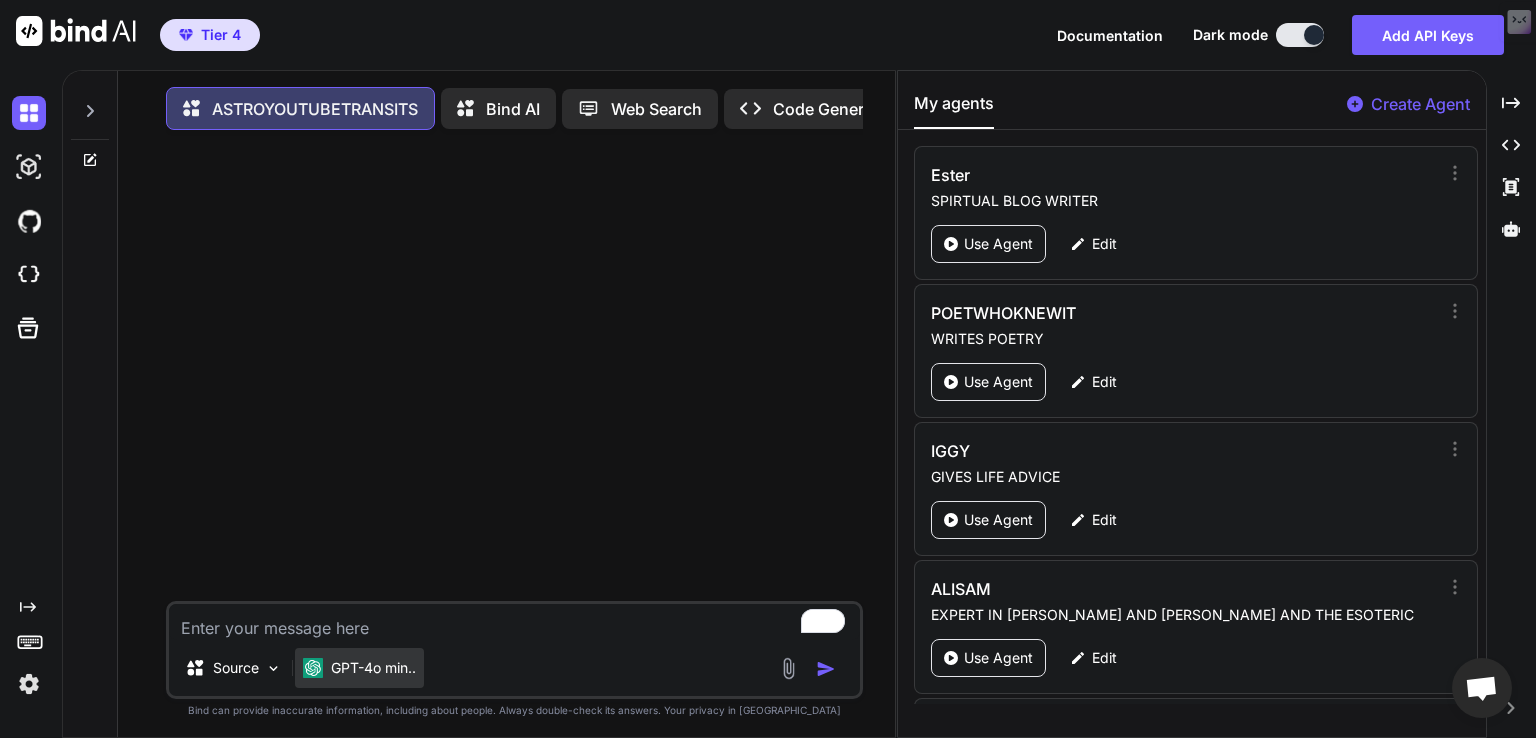 click on "GPT-4o min.." at bounding box center [359, 668] 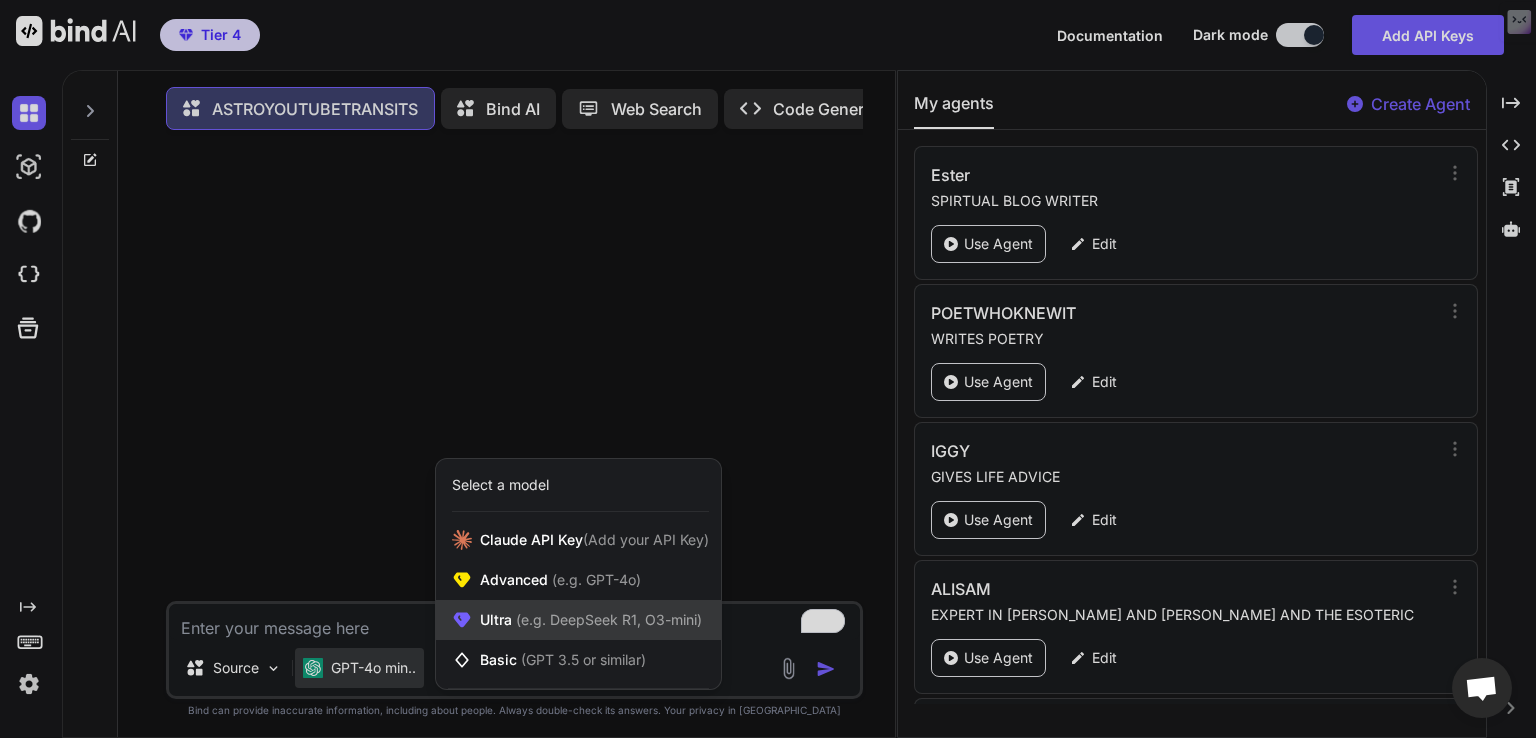 click on "(e.g. DeepSeek R1, O3-mini)" at bounding box center [607, 619] 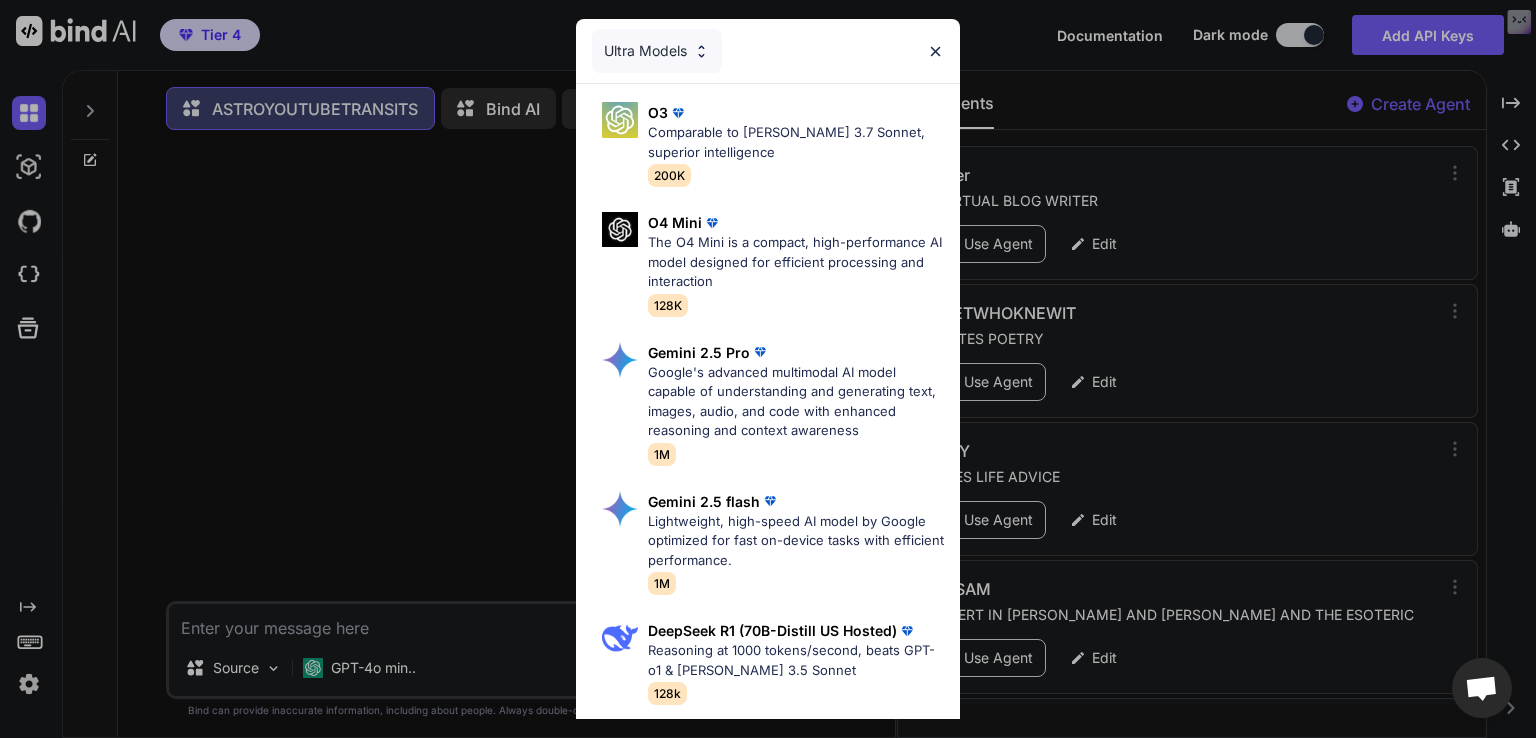 click on "Gemini 2.5 Pro Google's advanced multimodal AI model capable of understanding and generating text, images, audio, and code with enhanced reasoning and context awareness 1M" at bounding box center [776, 403] 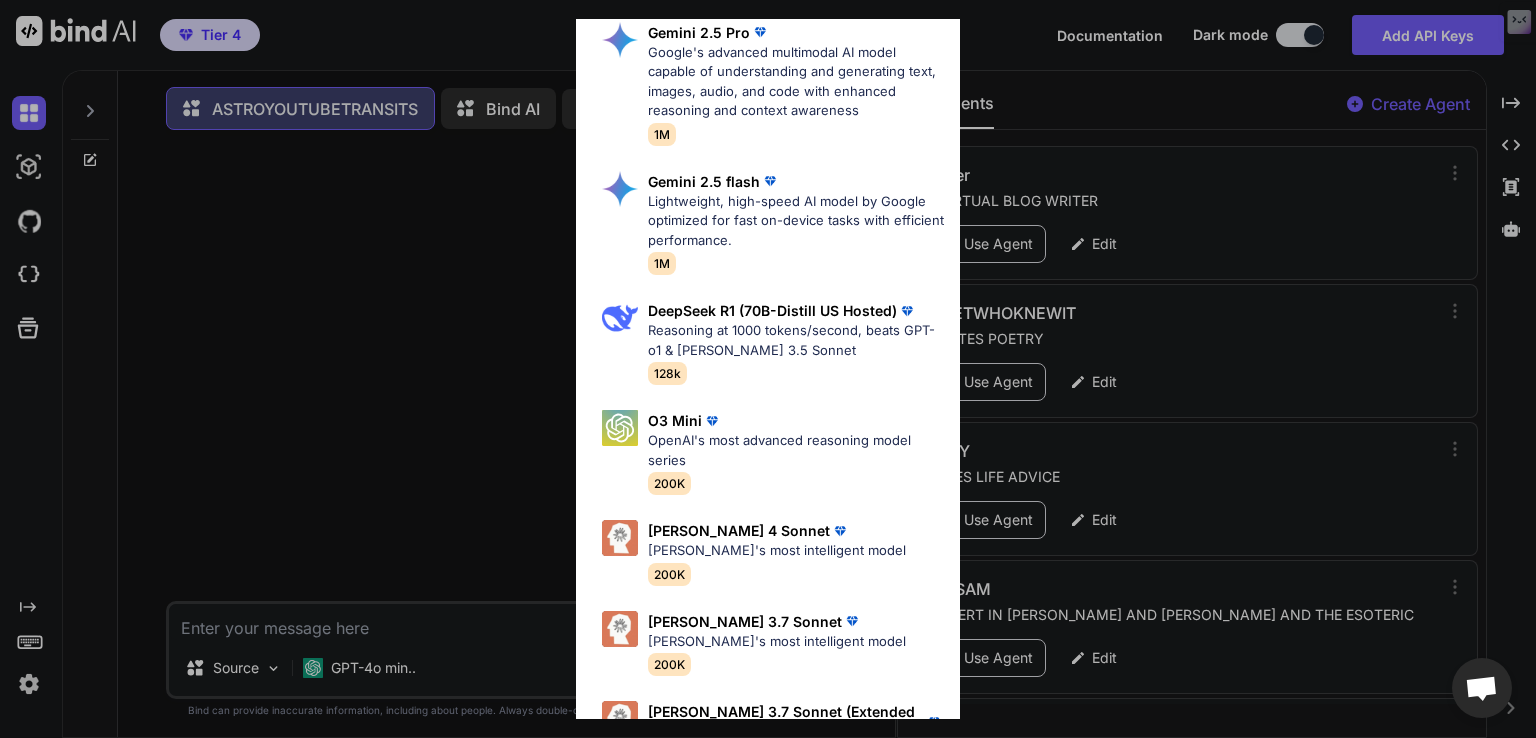 scroll, scrollTop: 440, scrollLeft: 0, axis: vertical 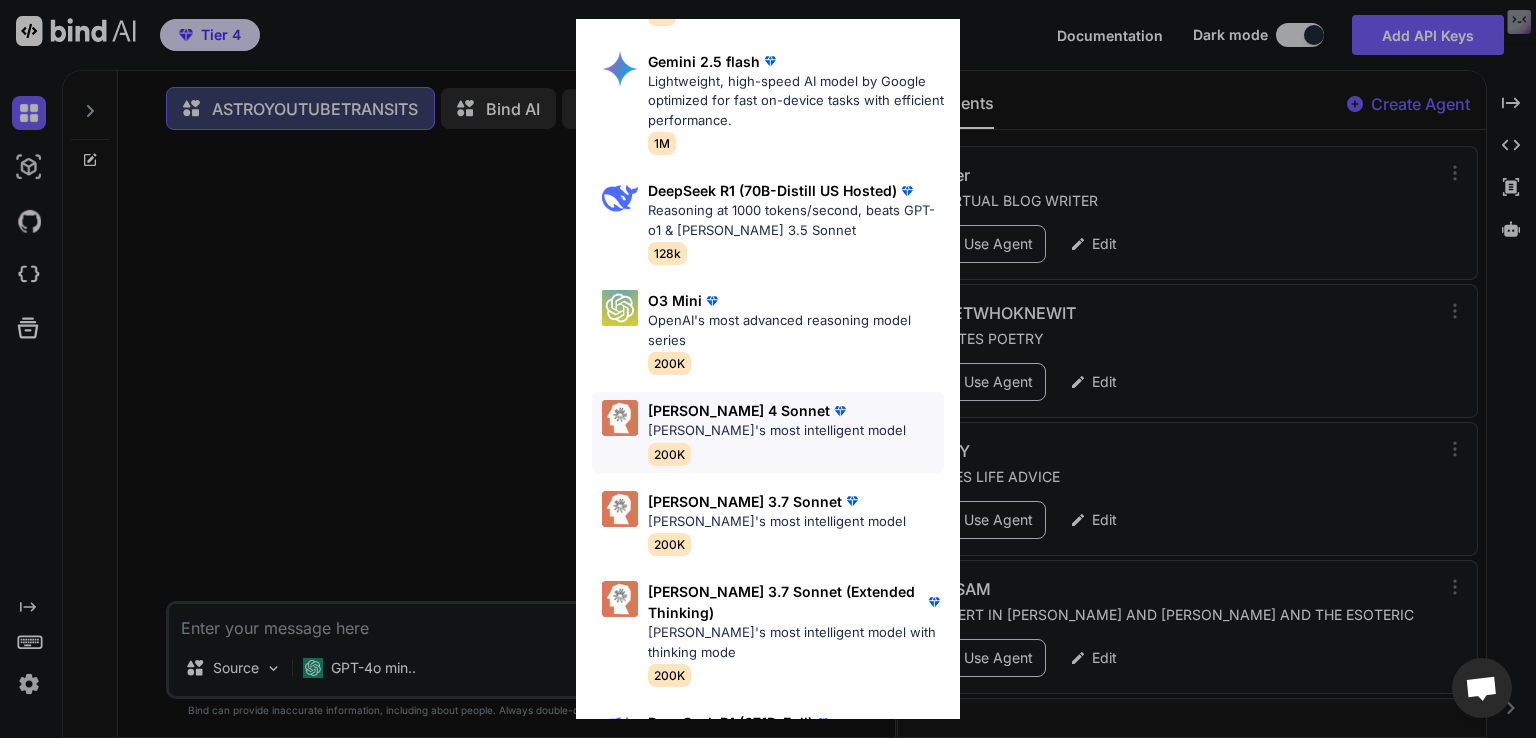 click on "Claude's most intelligent model" at bounding box center [777, 431] 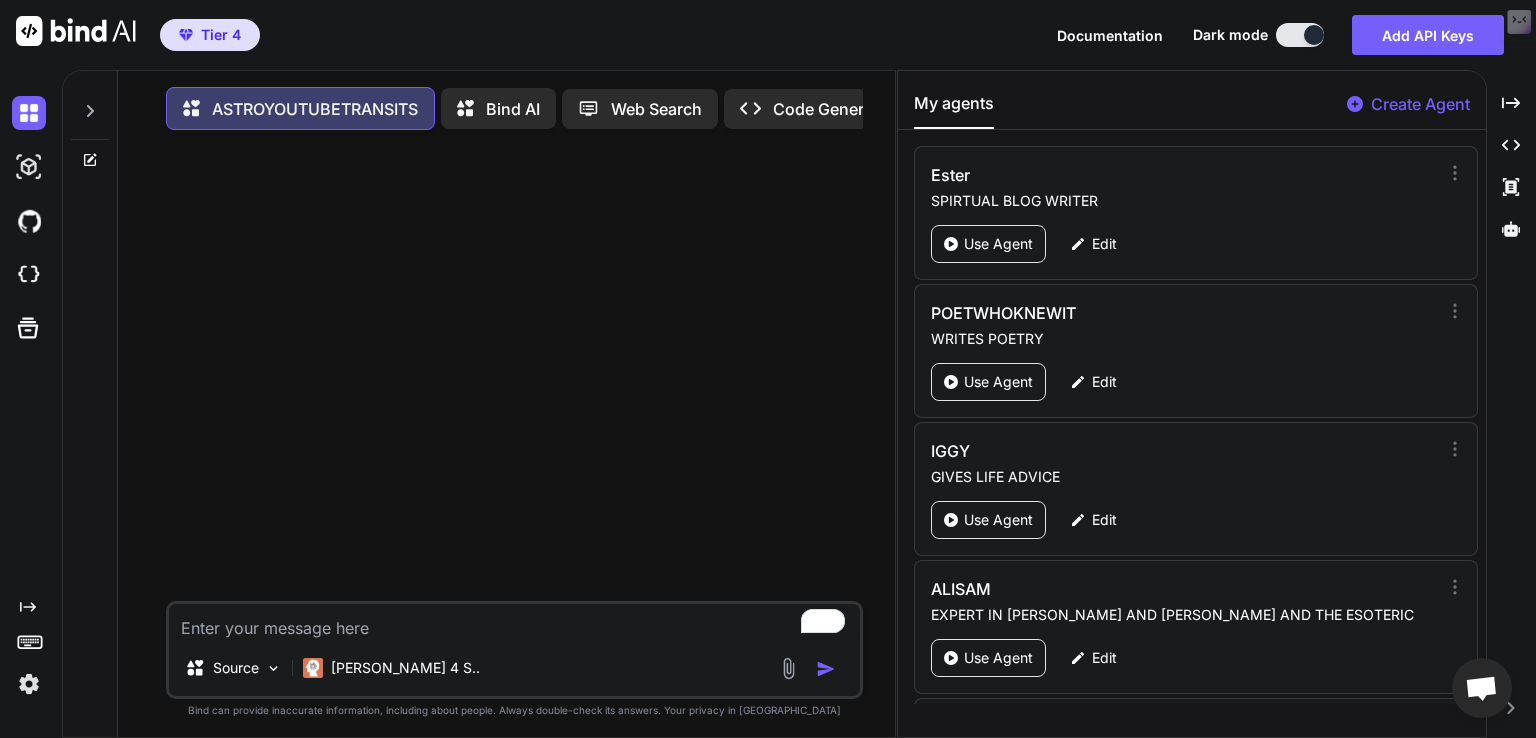 click at bounding box center (514, 622) 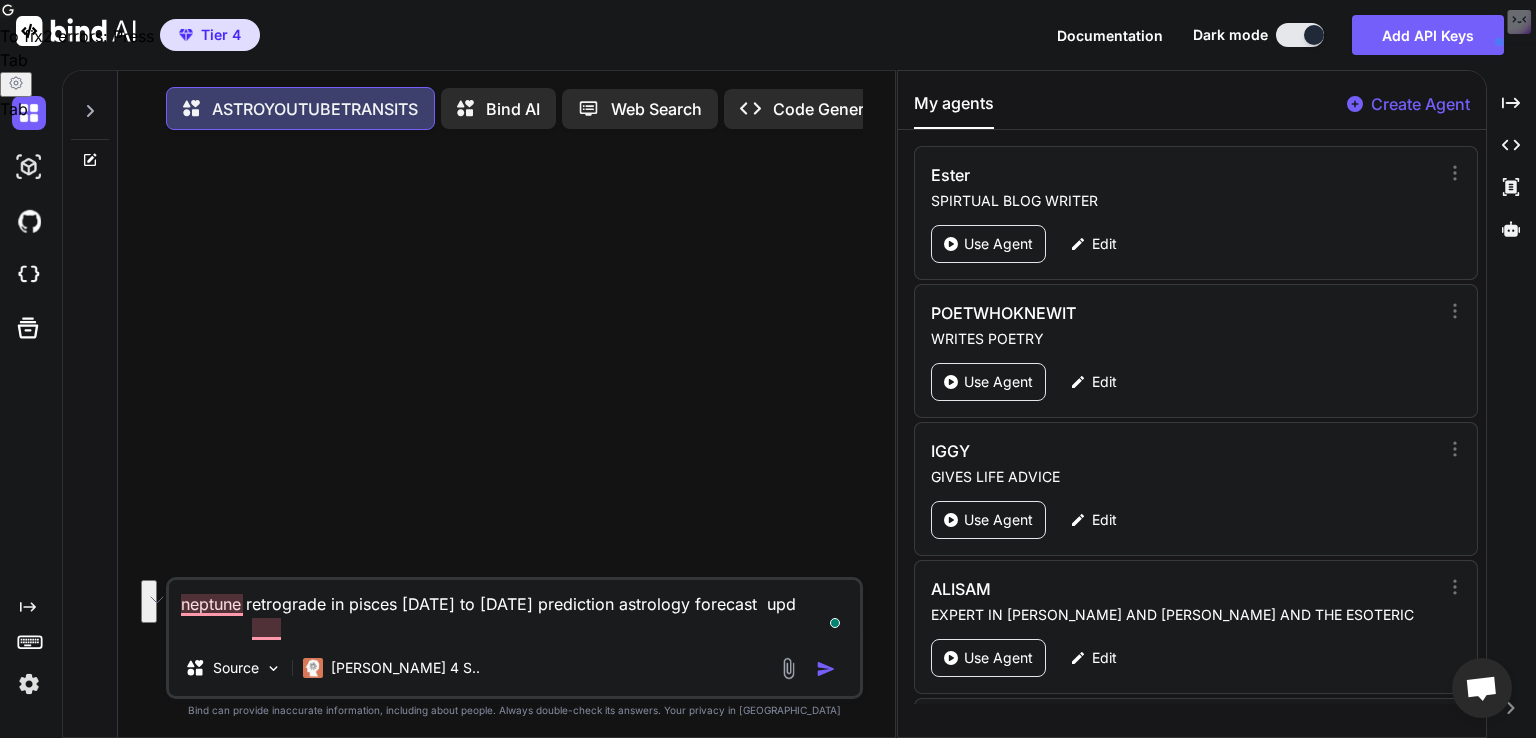 drag, startPoint x: 684, startPoint y: 608, endPoint x: 764, endPoint y: 745, distance: 158.64742 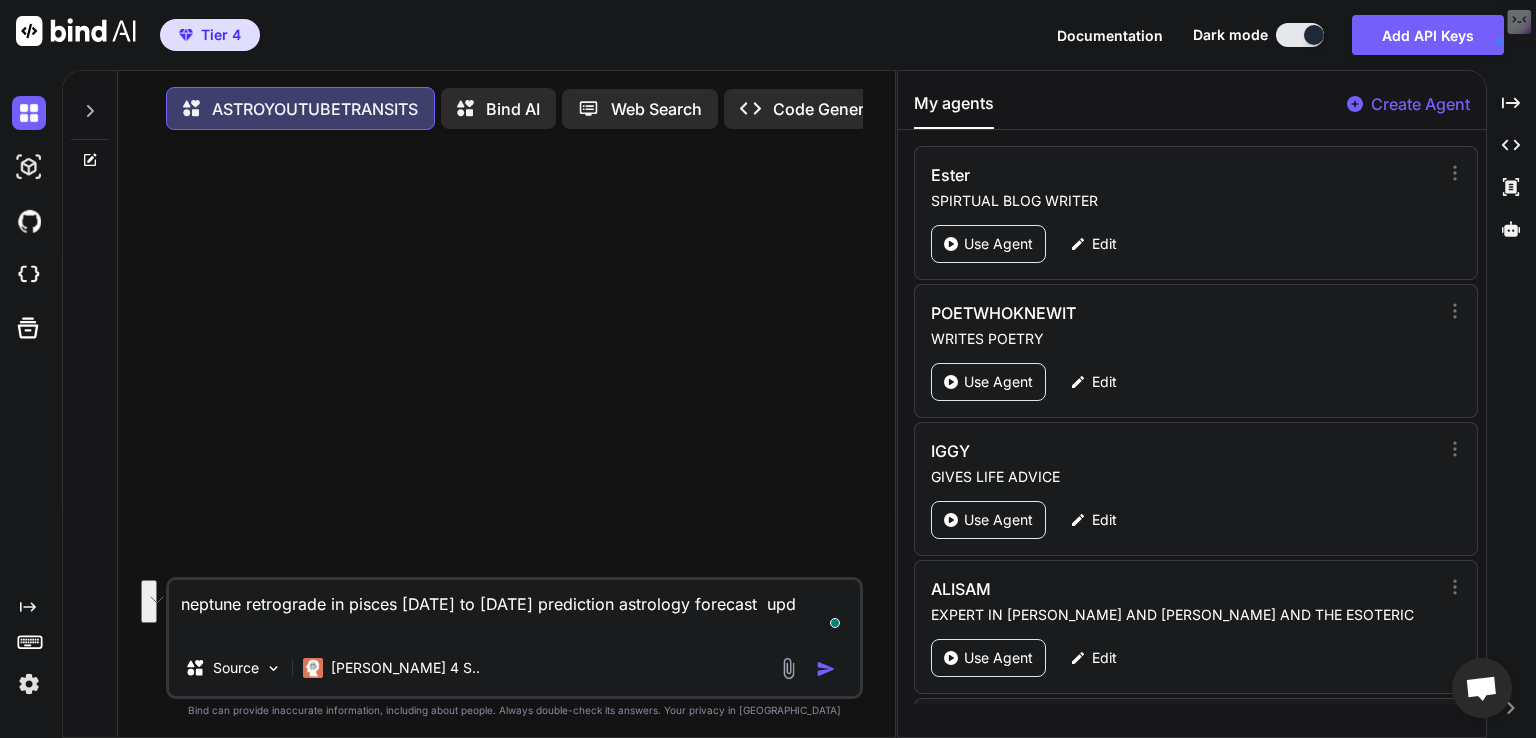 type on "x" 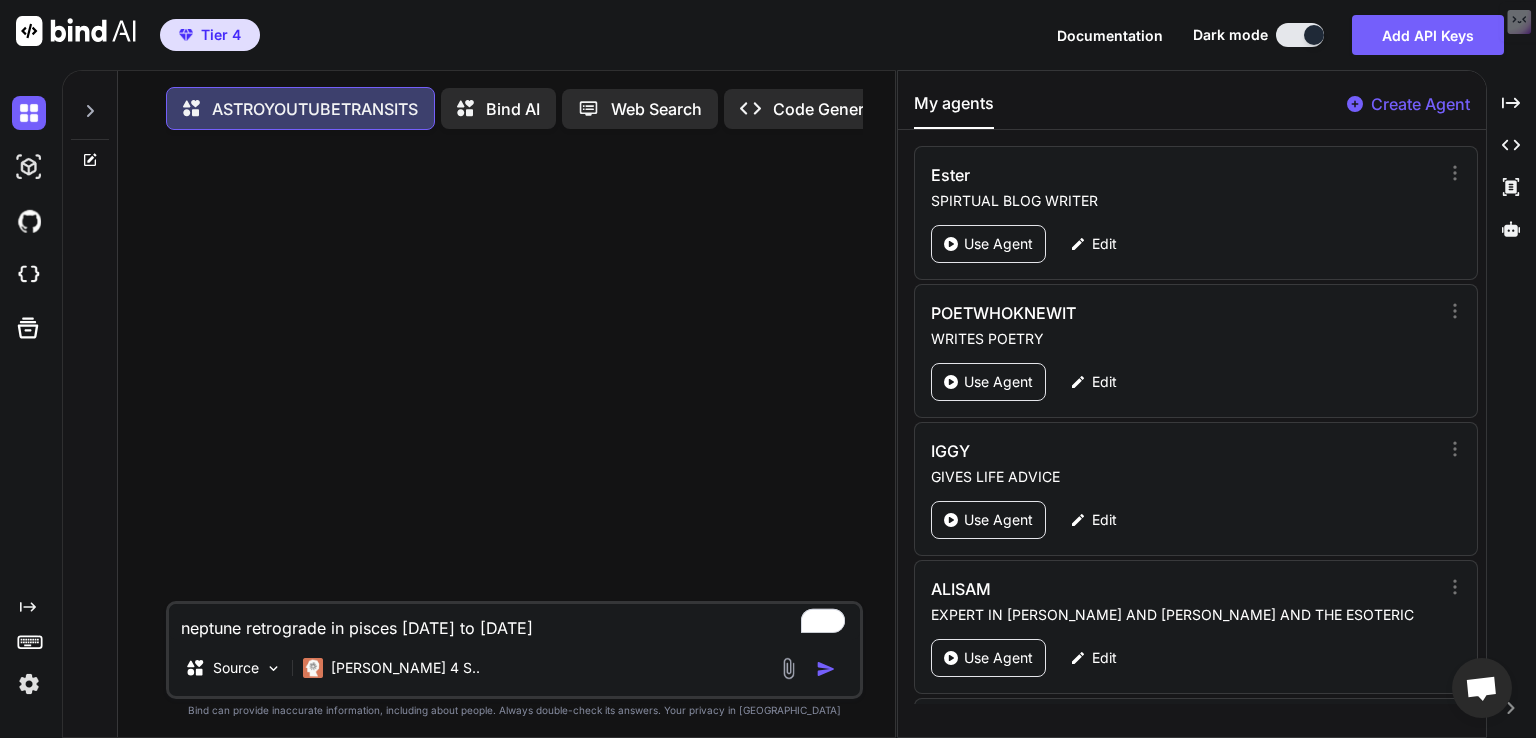 click on "neptune retrograde in pisces 4th of july to 10th of december 2025" at bounding box center (514, 622) 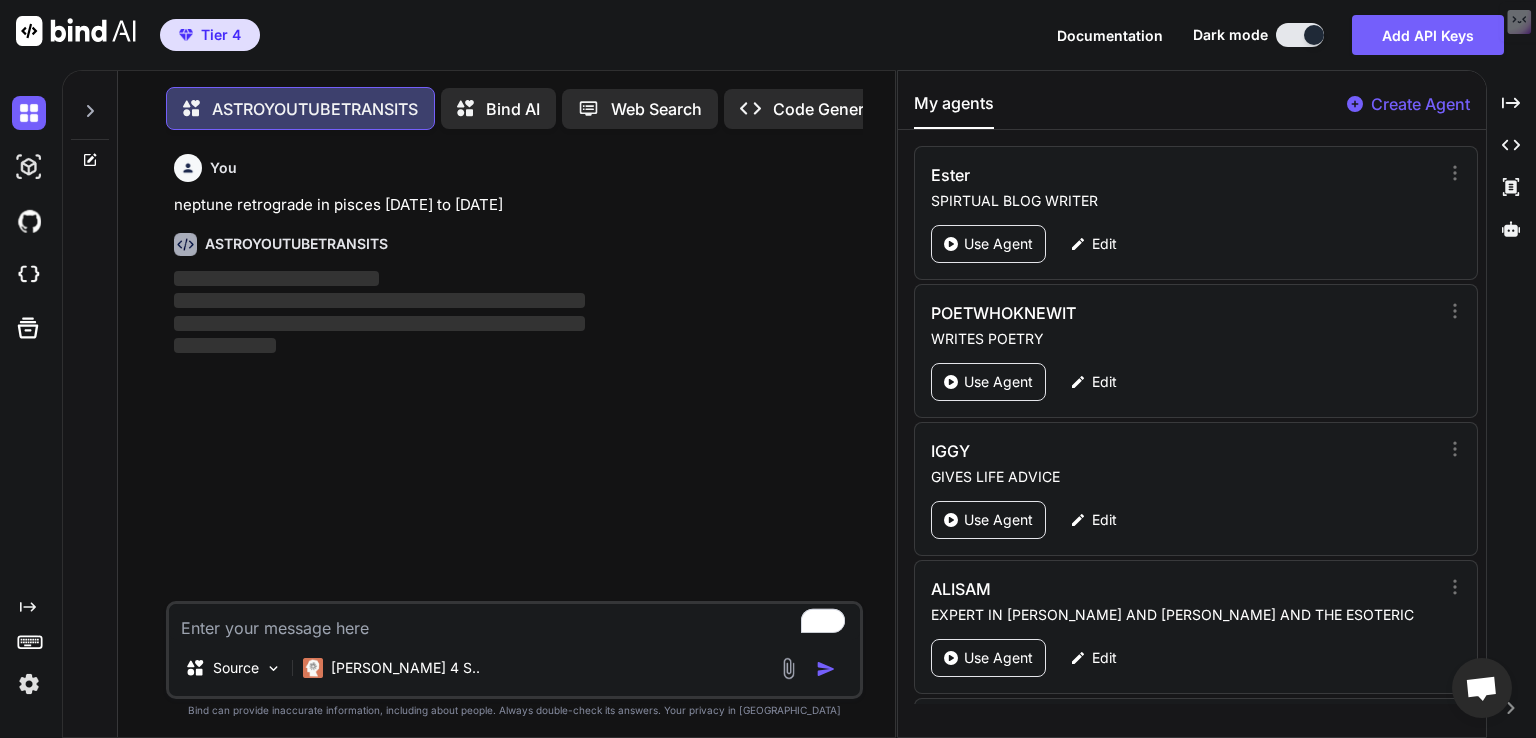 scroll, scrollTop: 8, scrollLeft: 0, axis: vertical 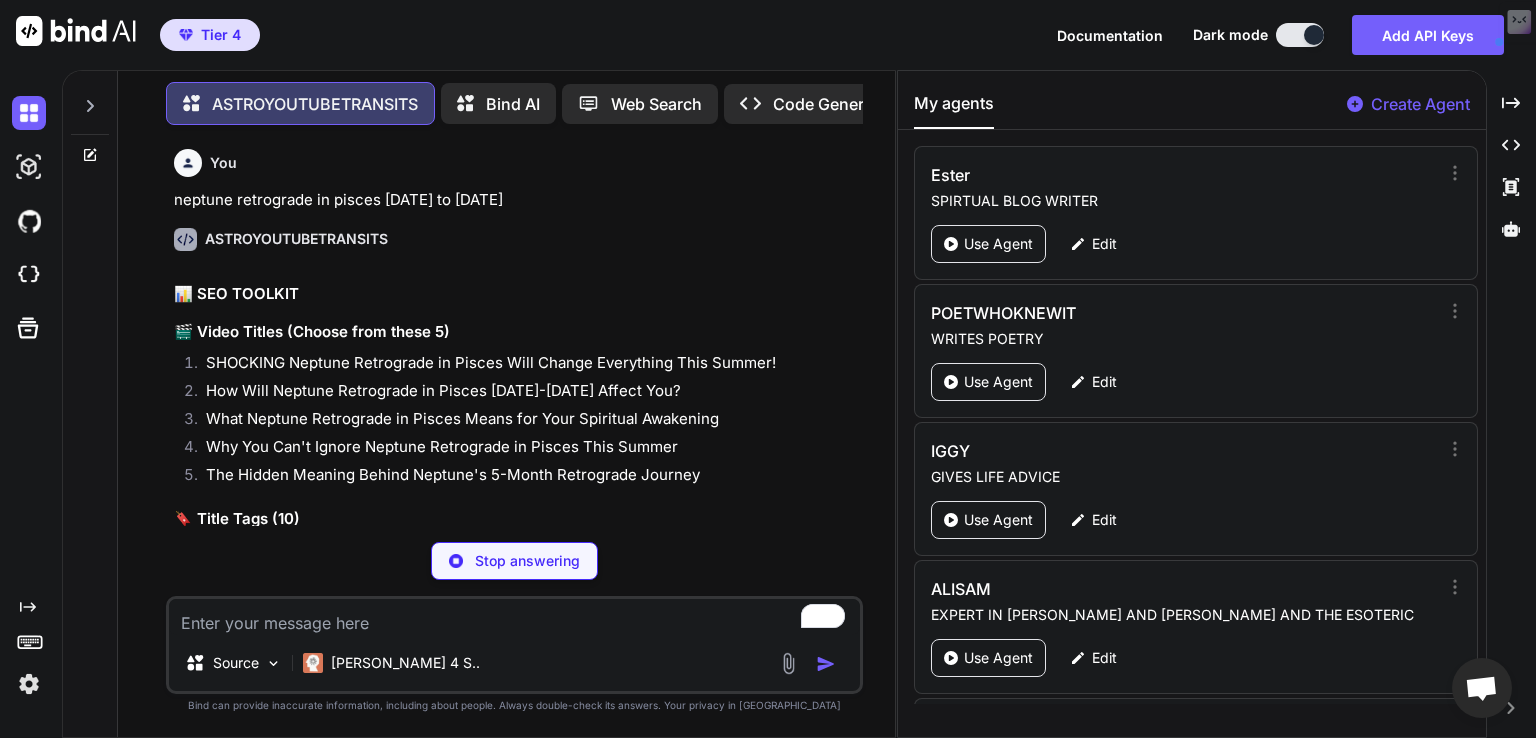 drag, startPoint x: 204, startPoint y: 393, endPoint x: 721, endPoint y: 398, distance: 517.0242 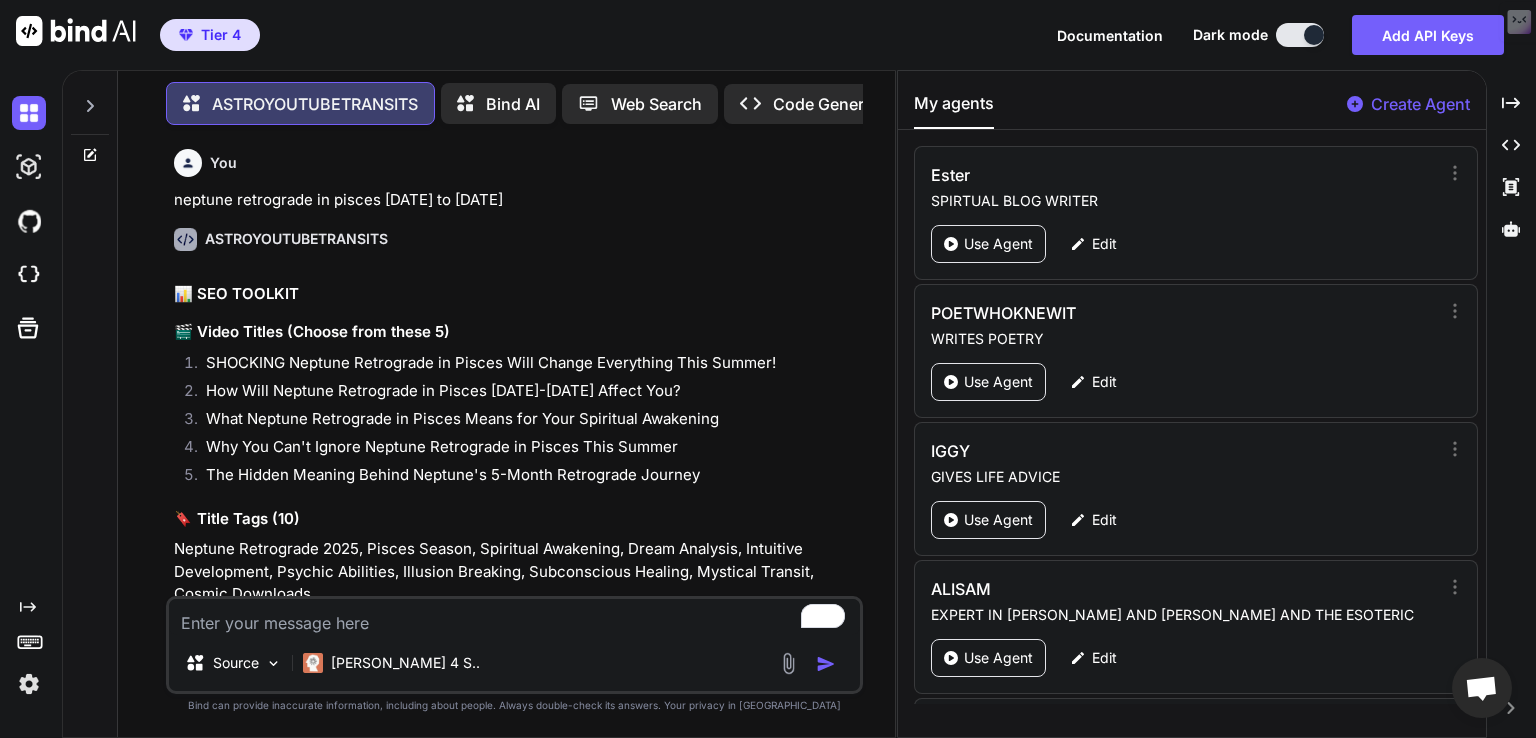 click on "🎬 Video Titles (Choose from these 5)" at bounding box center [516, 332] 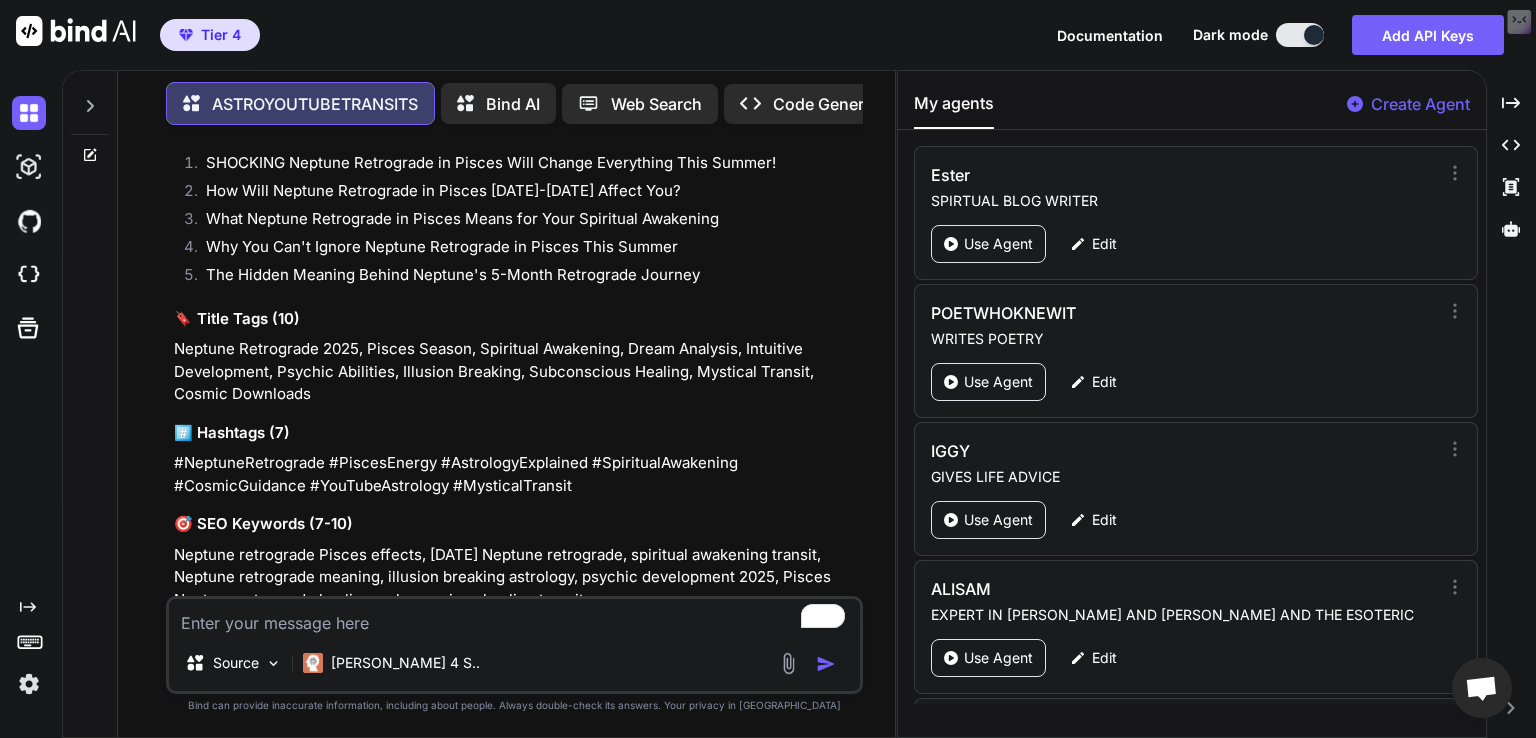 scroll, scrollTop: 240, scrollLeft: 0, axis: vertical 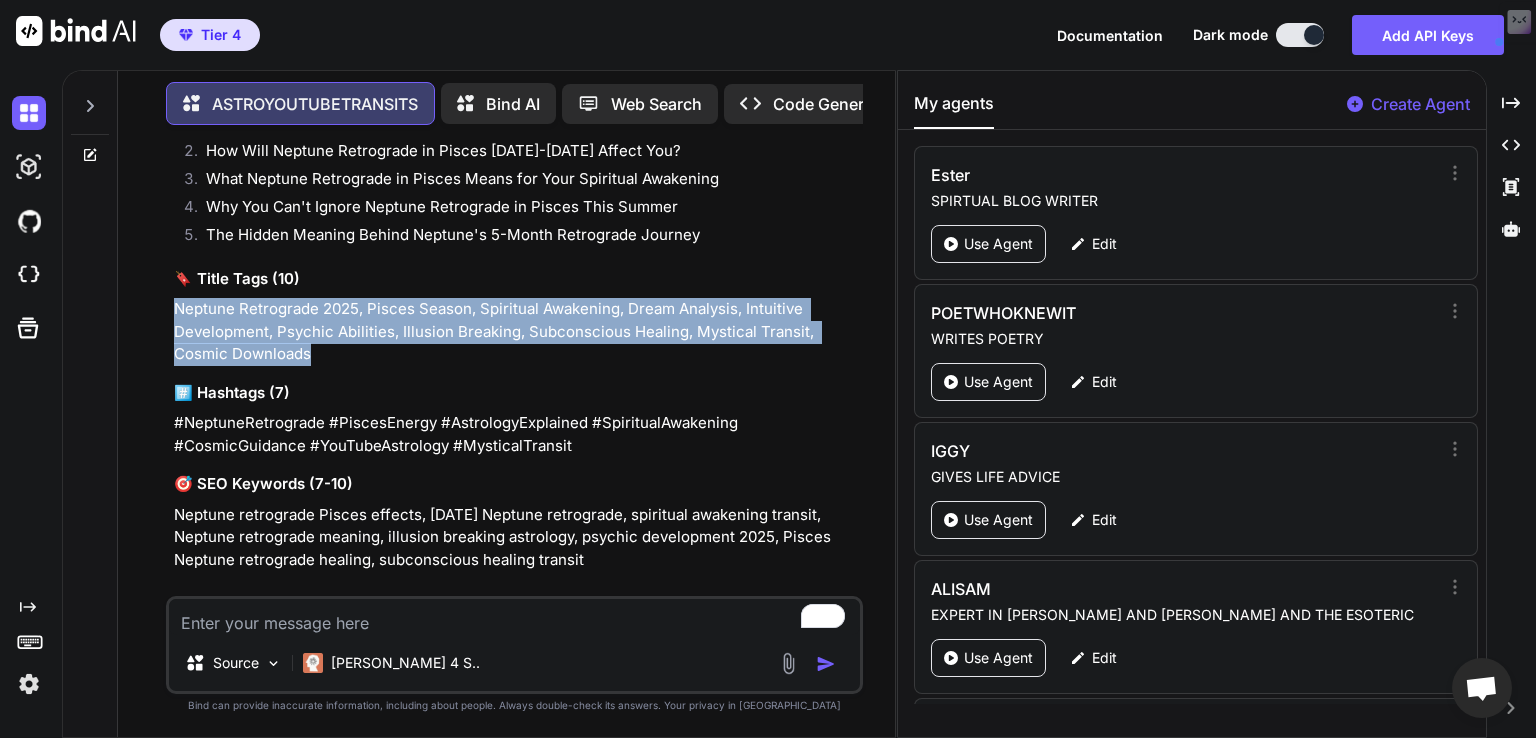 drag, startPoint x: 180, startPoint y: 306, endPoint x: 316, endPoint y: 353, distance: 143.89232 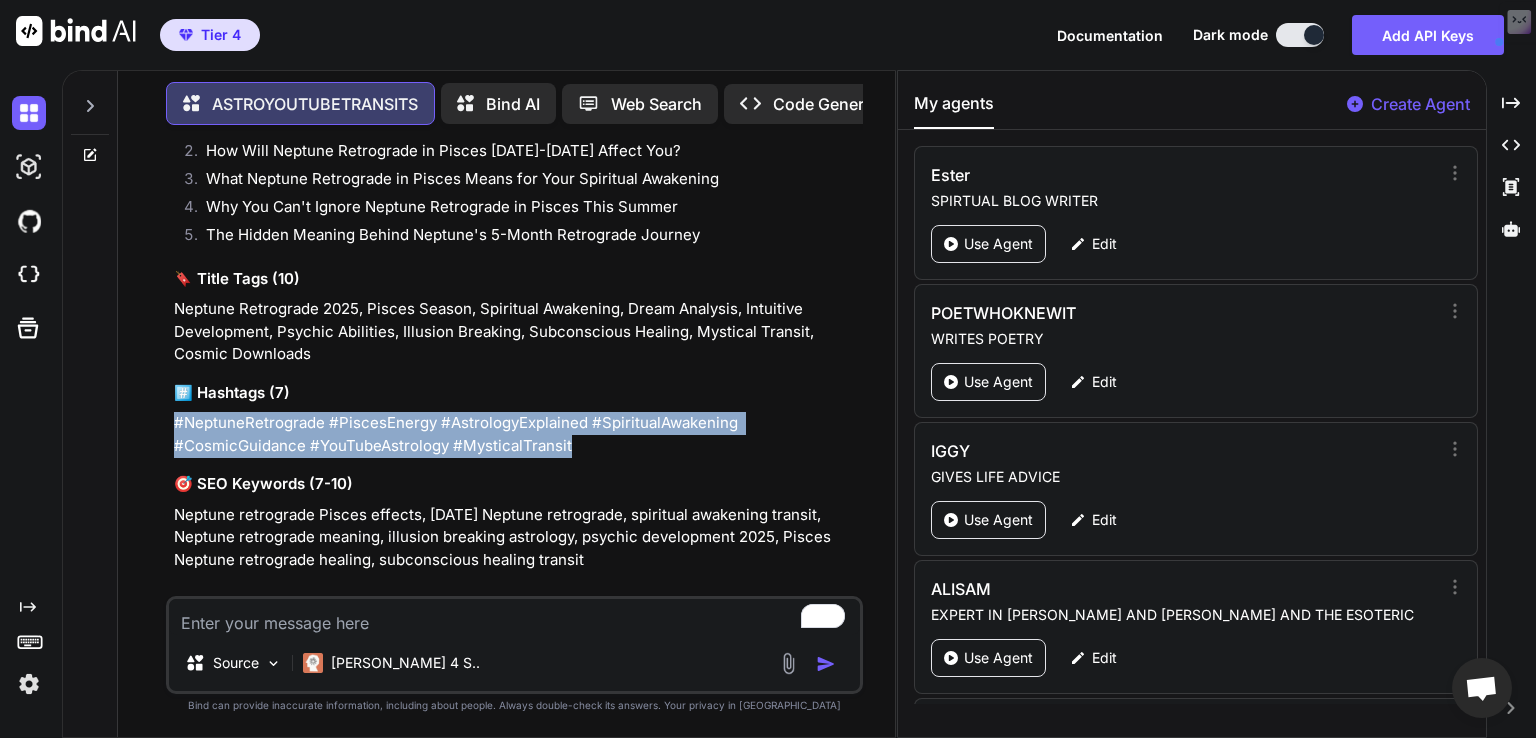 drag, startPoint x: 184, startPoint y: 421, endPoint x: 594, endPoint y: 445, distance: 410.70184 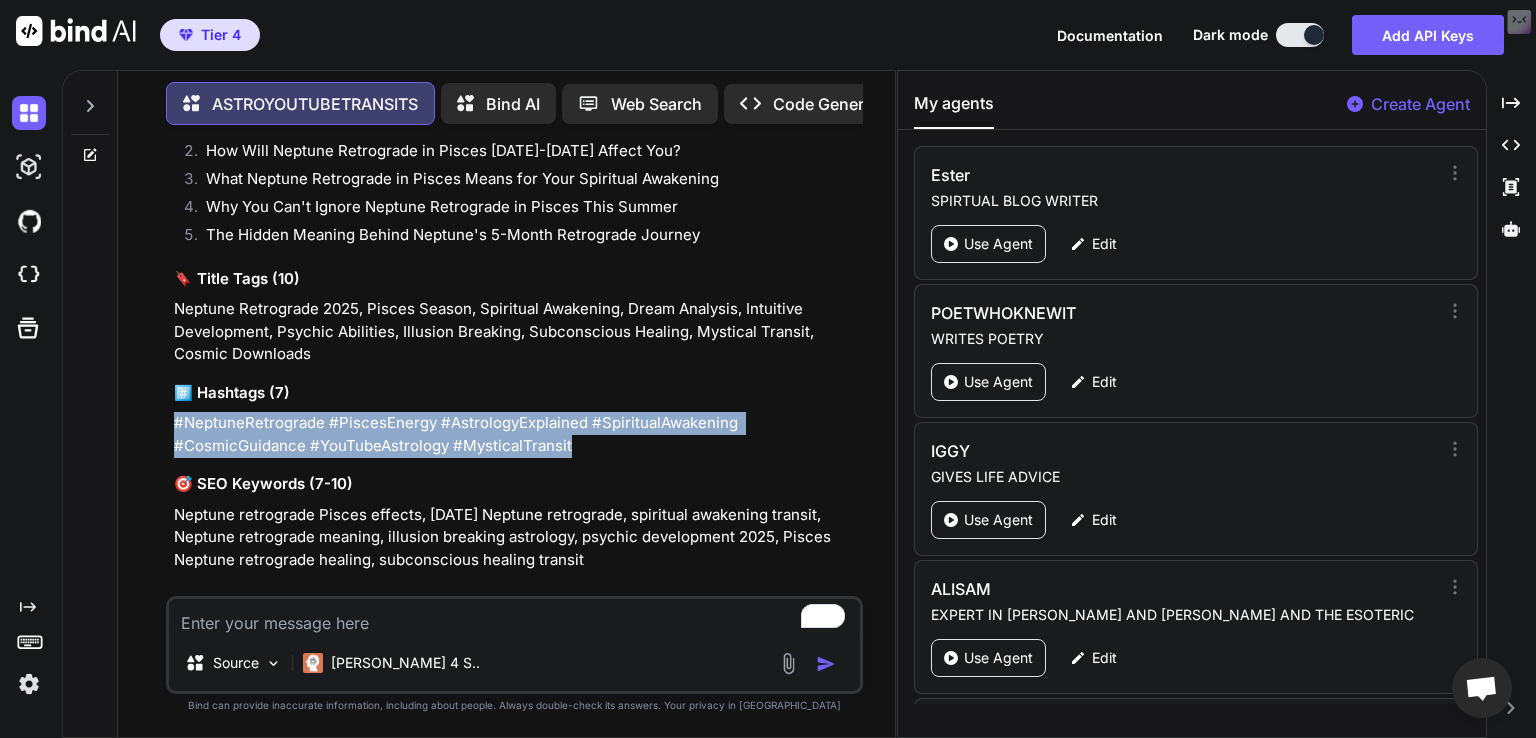click on "#NeptuneRetrograde #PiscesEnergy #AstrologyExplained #SpiritualAwakening #CosmicGuidance #YouTubeAstrology #MysticalTransit" at bounding box center (516, 434) 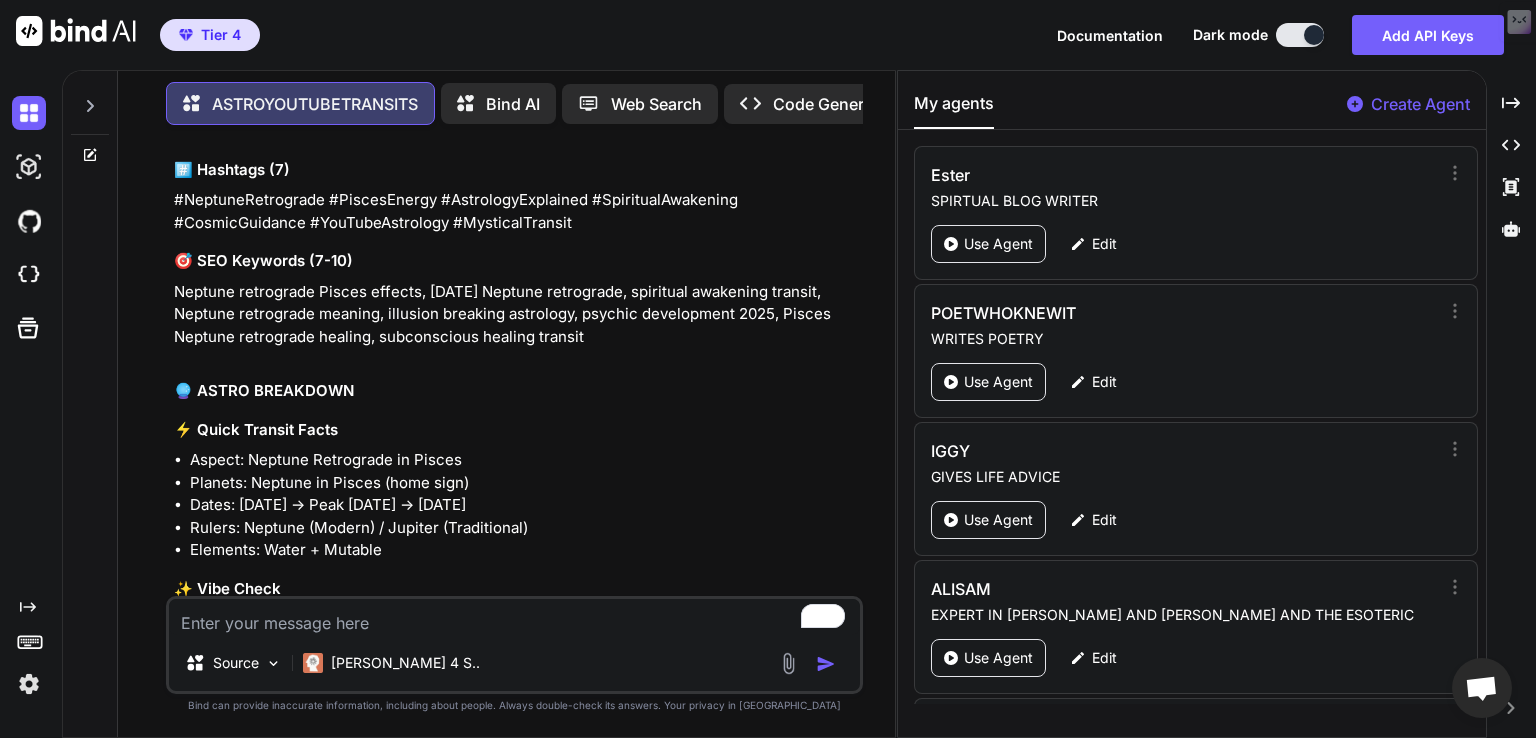 scroll, scrollTop: 480, scrollLeft: 0, axis: vertical 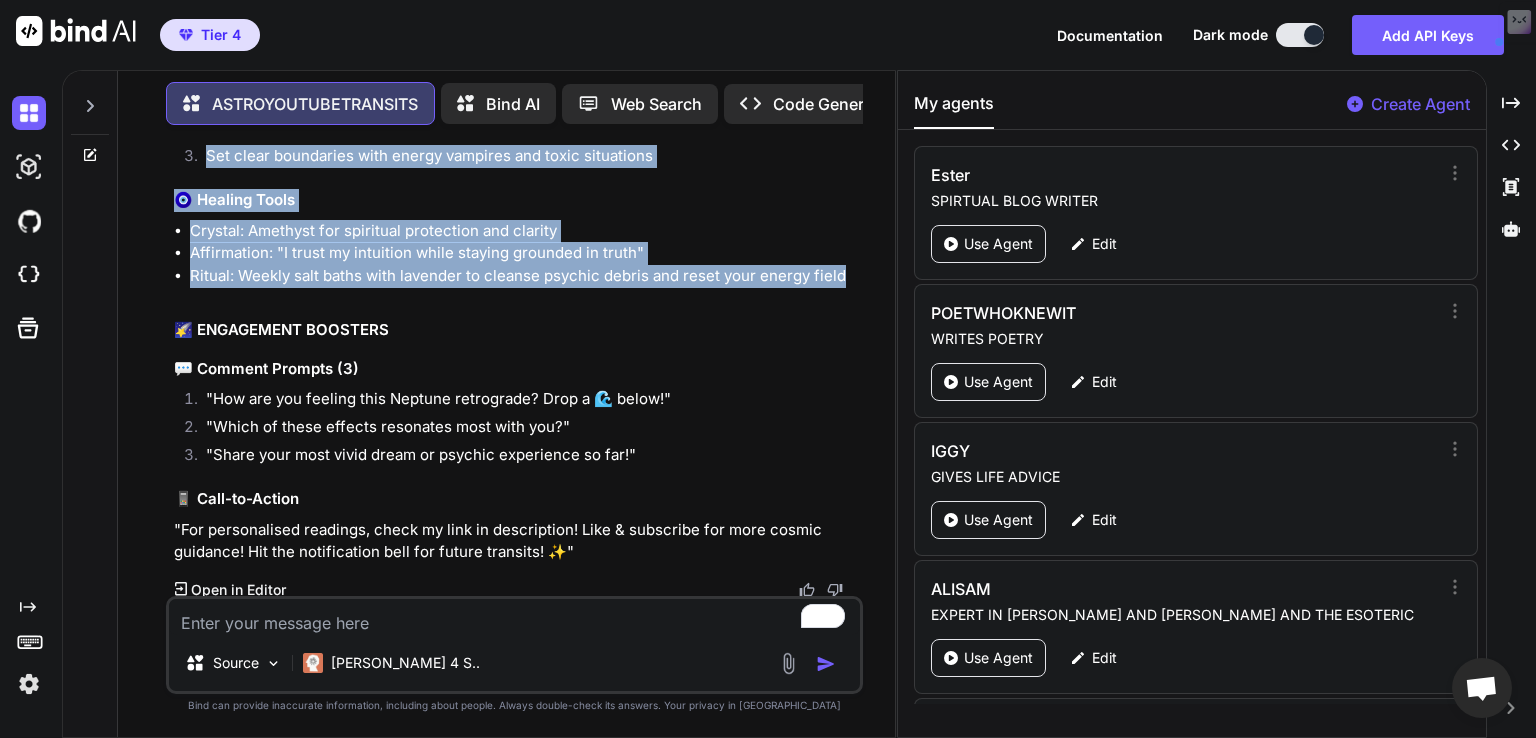 drag, startPoint x: 170, startPoint y: 281, endPoint x: 852, endPoint y: 280, distance: 682.00073 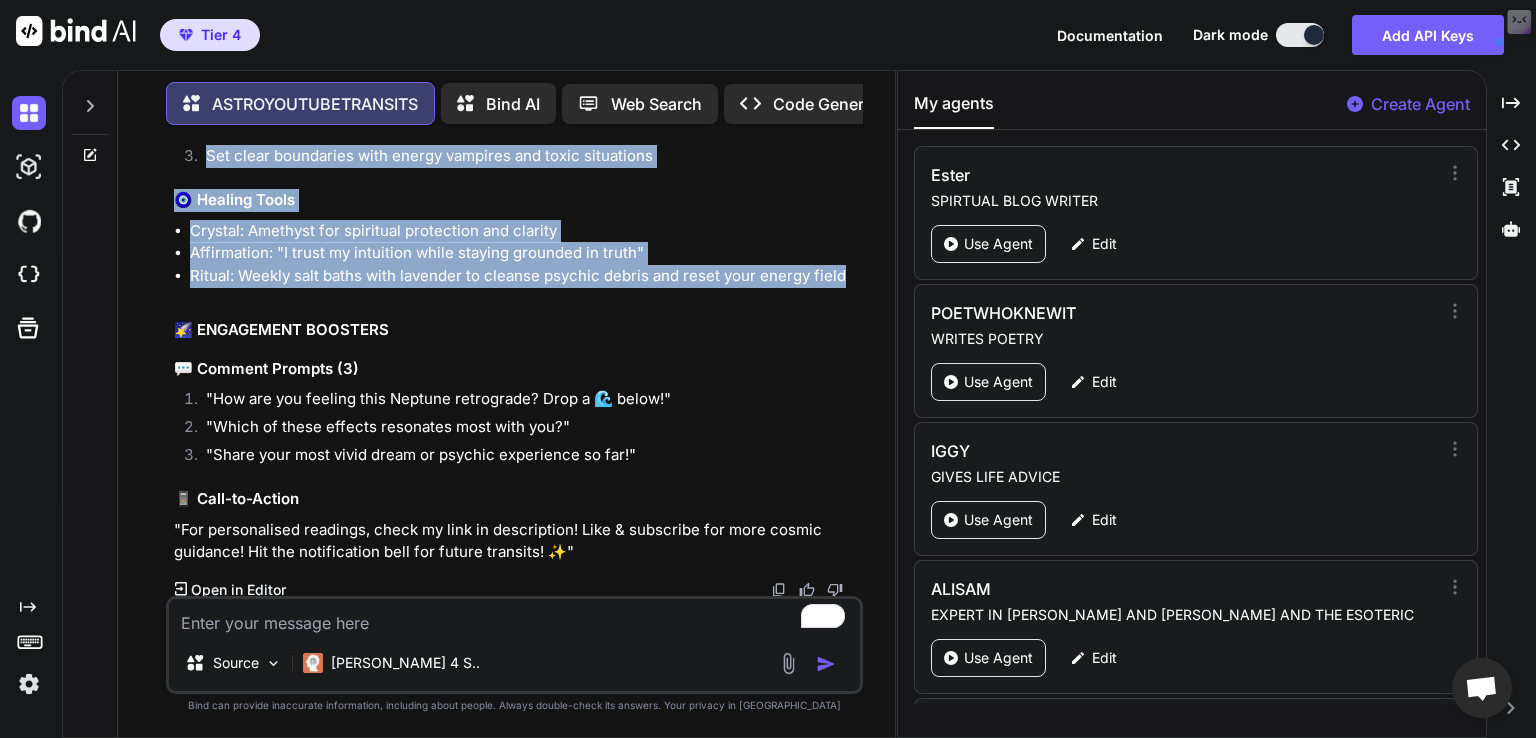 click on "You neptune retrograde in pisces 4th of july to 10th of december 2025  ASTROYOUTUBETRANSITS 📊 SEO TOOLKIT
🎬 Video Titles (Choose from these 5)
SHOCKING Neptune Retrograde in Pisces Will Change Everything This Summer!
How Will Neptune Retrograde in Pisces July-December 2025 Affect You?
What Neptune Retrograde in Pisces Means for Your Spiritual Awakening
Why You Can't Ignore Neptune Retrograde in Pisces This Summer
The Hidden Meaning Behind Neptune's 5-Month Retrograde Journey
🔖 Title Tags (10)
Neptune Retrograde 2025, Pisces Season, Spiritual Awakening, Dream Analysis, Intuitive Development, Psychic Abilities, Illusion Breaking, Subconscious Healing, Mystical Transit, Cosmic Downloads
#️⃣ Hashtags (7)
#NeptuneRetrograde #PiscesEnergy #AstrologyExplained #SpiritualAwakening #CosmicGuidance #YouTubeAstrology #MysticalTransit
🎯 SEO Keywords (7-10)
🔮 ASTRO BREAKDOWN
⚡ Quick Transit Facts
Aspect: Neptune Retrograde in Pisces
Elements: Water + Mutable" at bounding box center [516, 368] 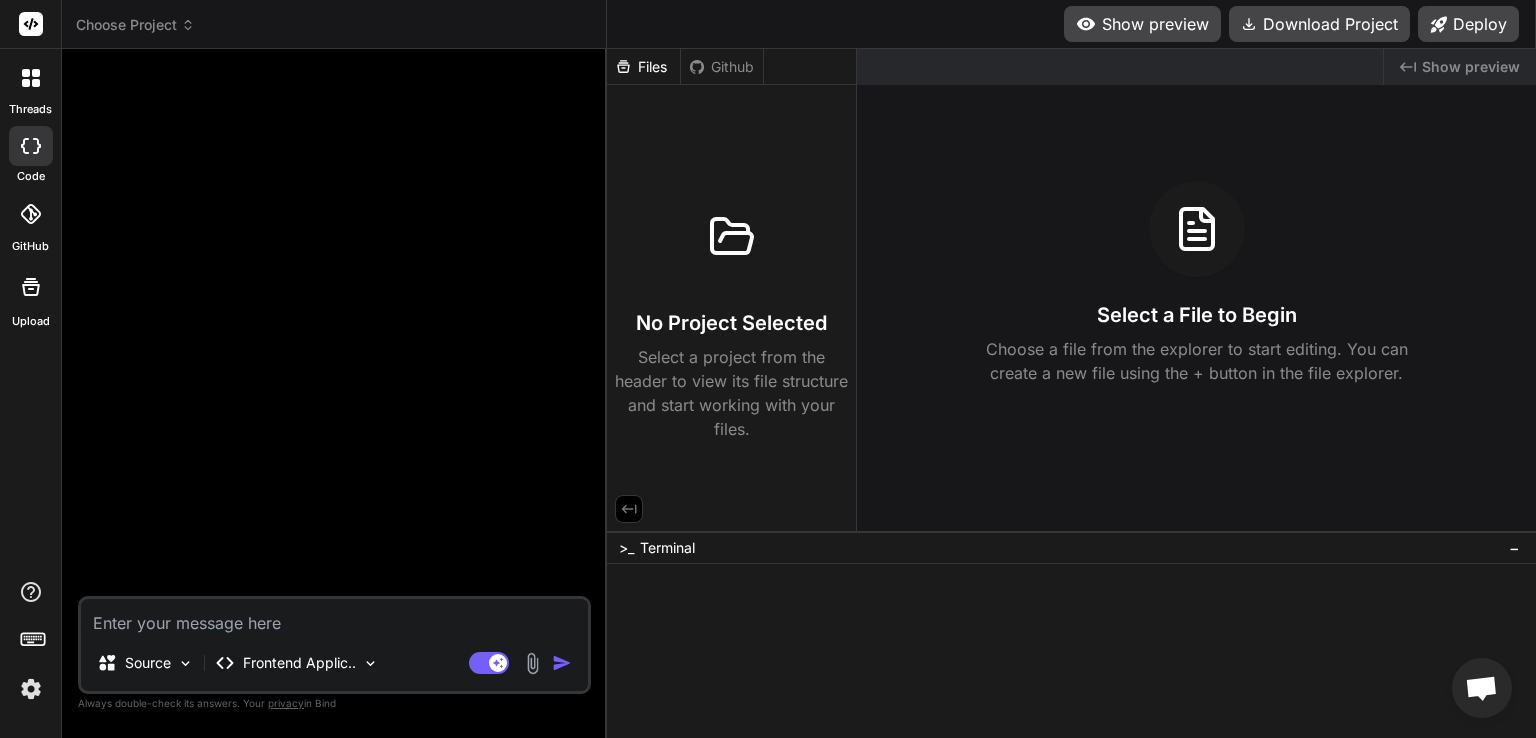 type on "x" 